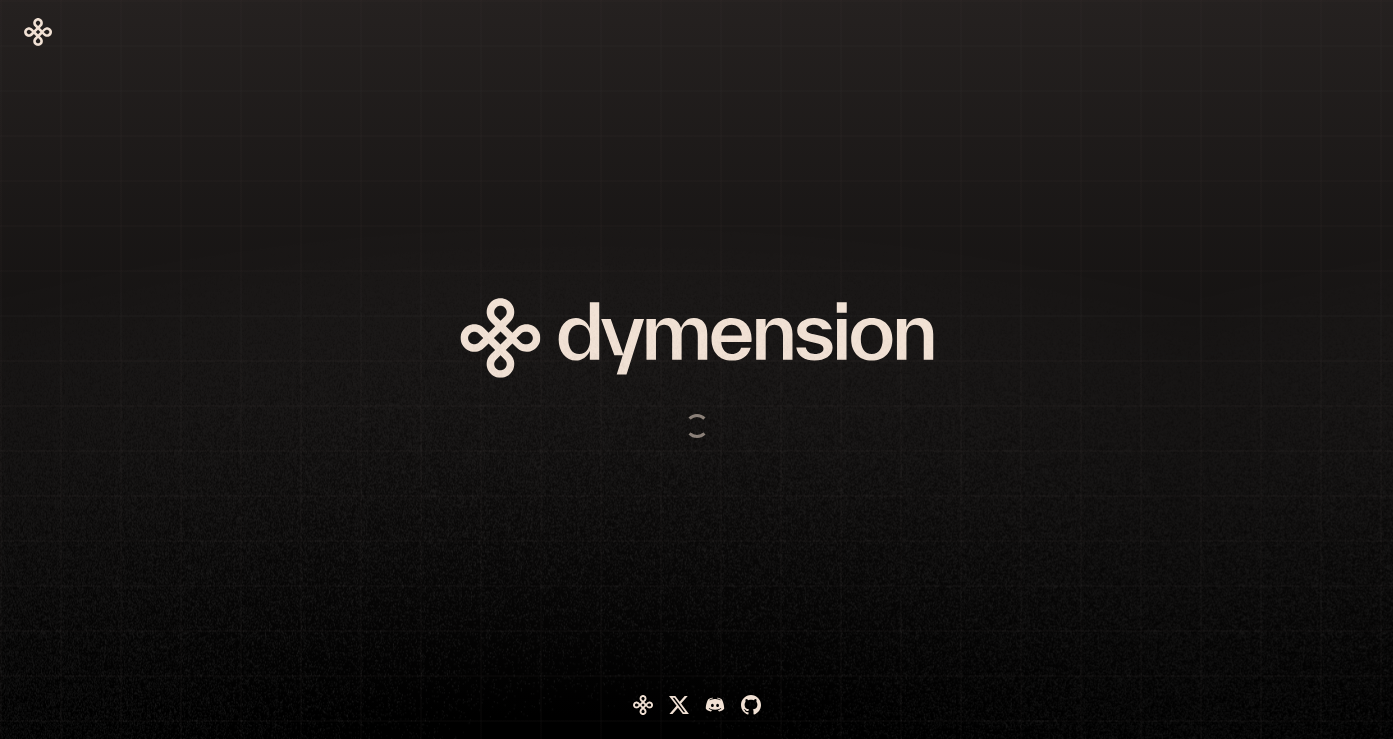 scroll, scrollTop: 0, scrollLeft: 0, axis: both 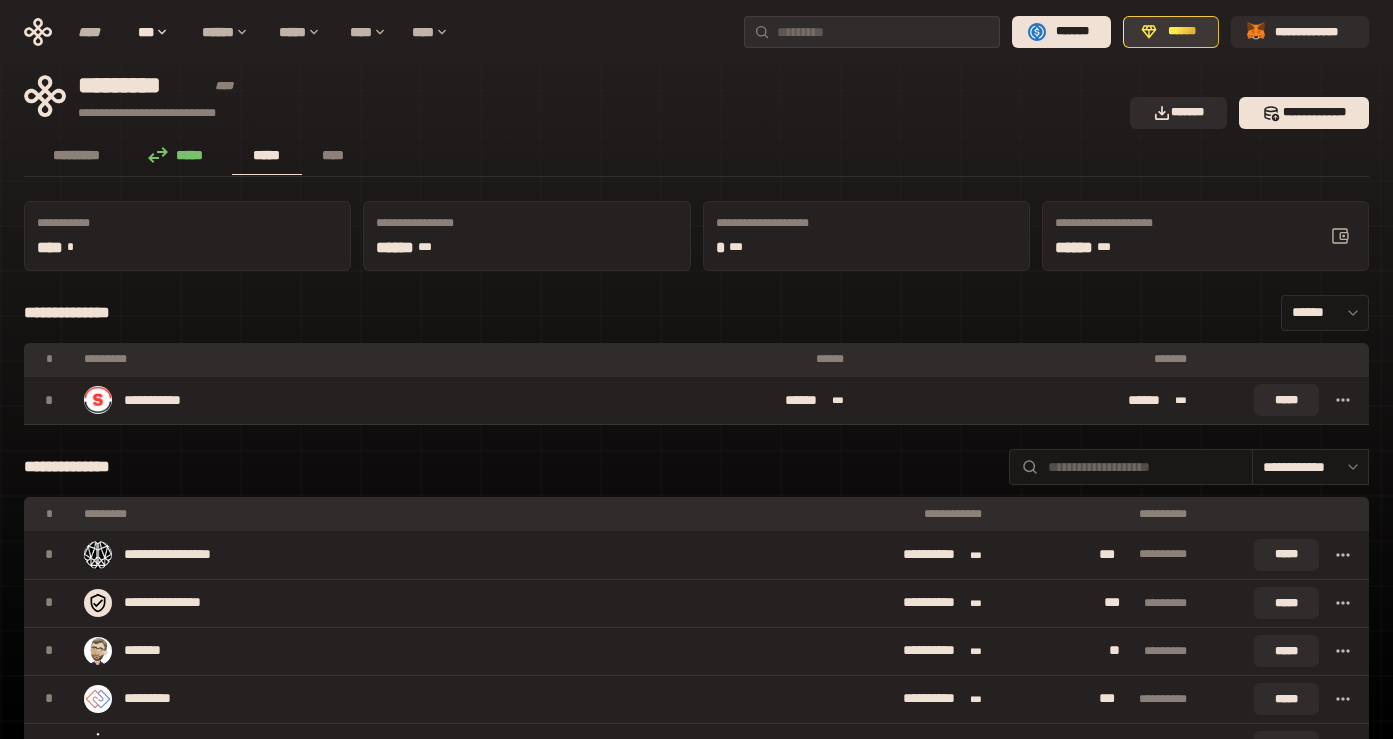 click 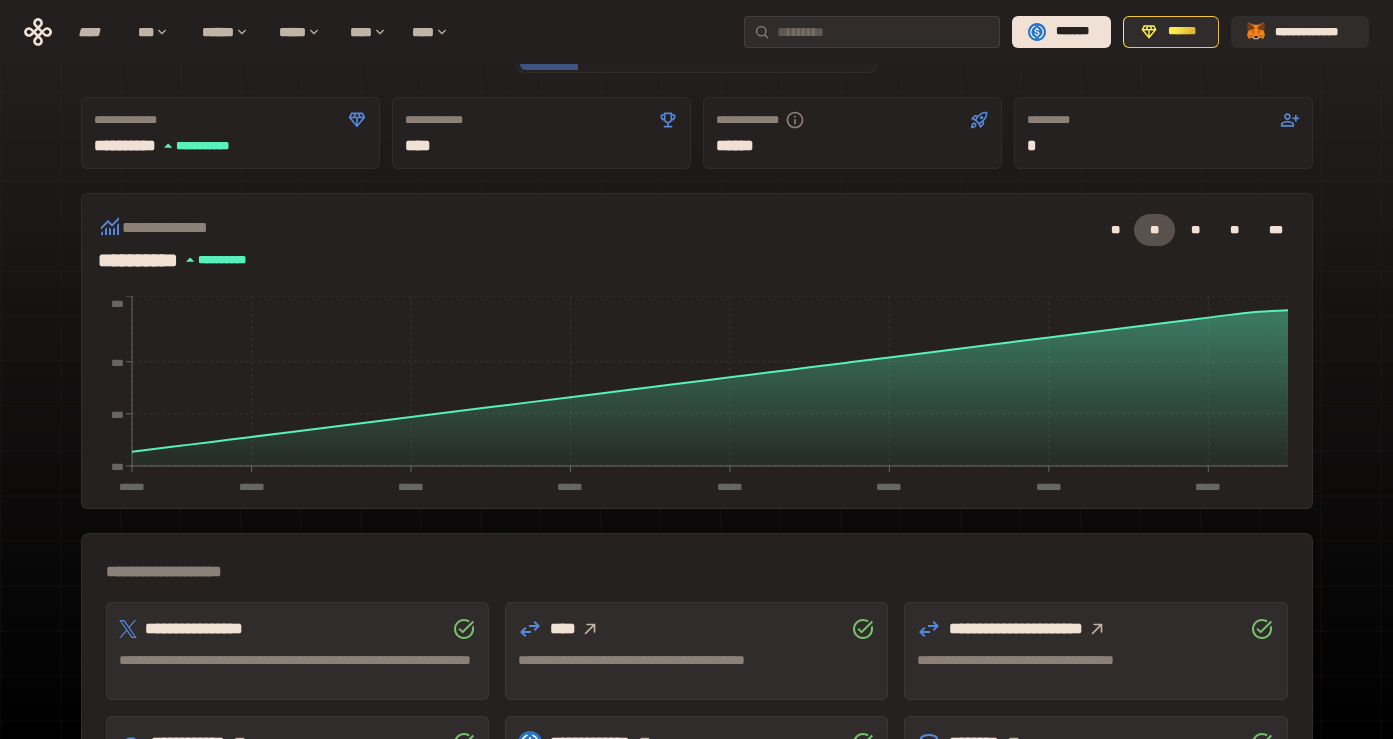 scroll, scrollTop: 0, scrollLeft: 0, axis: both 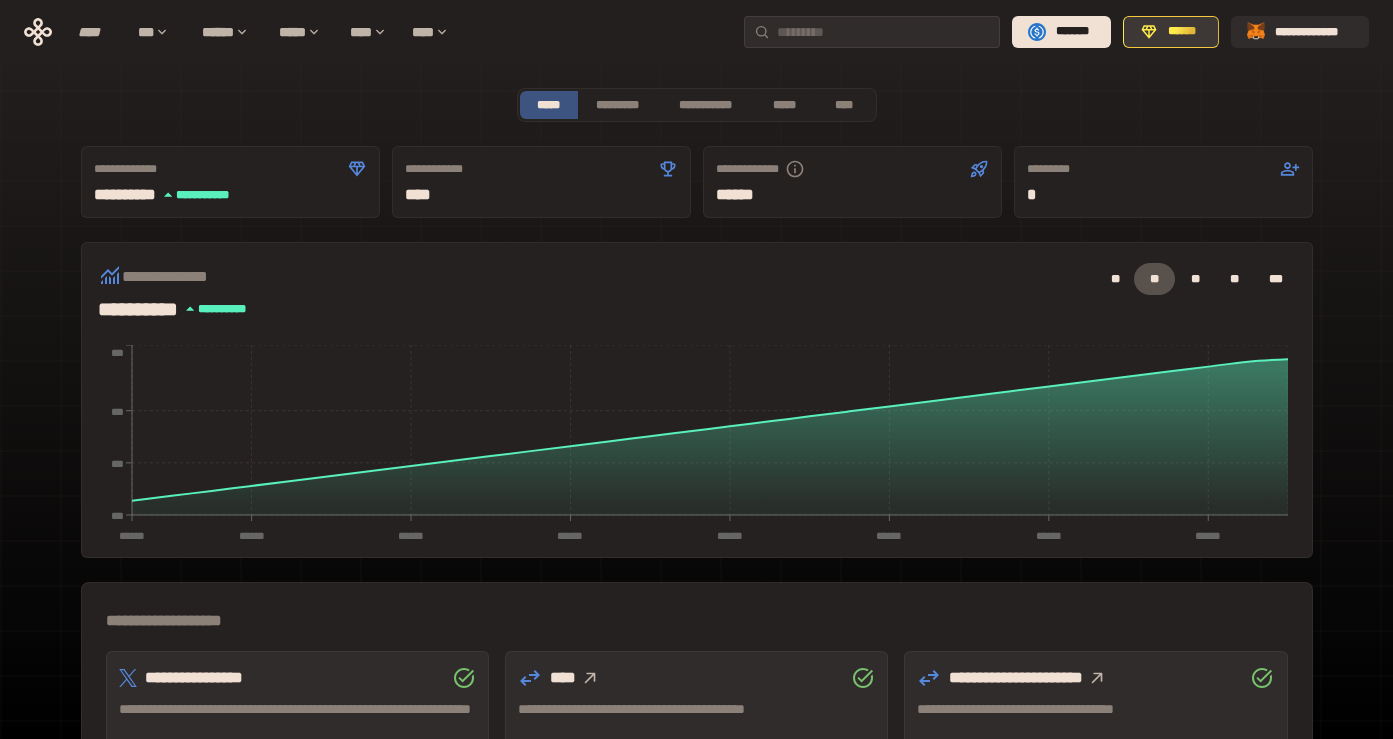 click 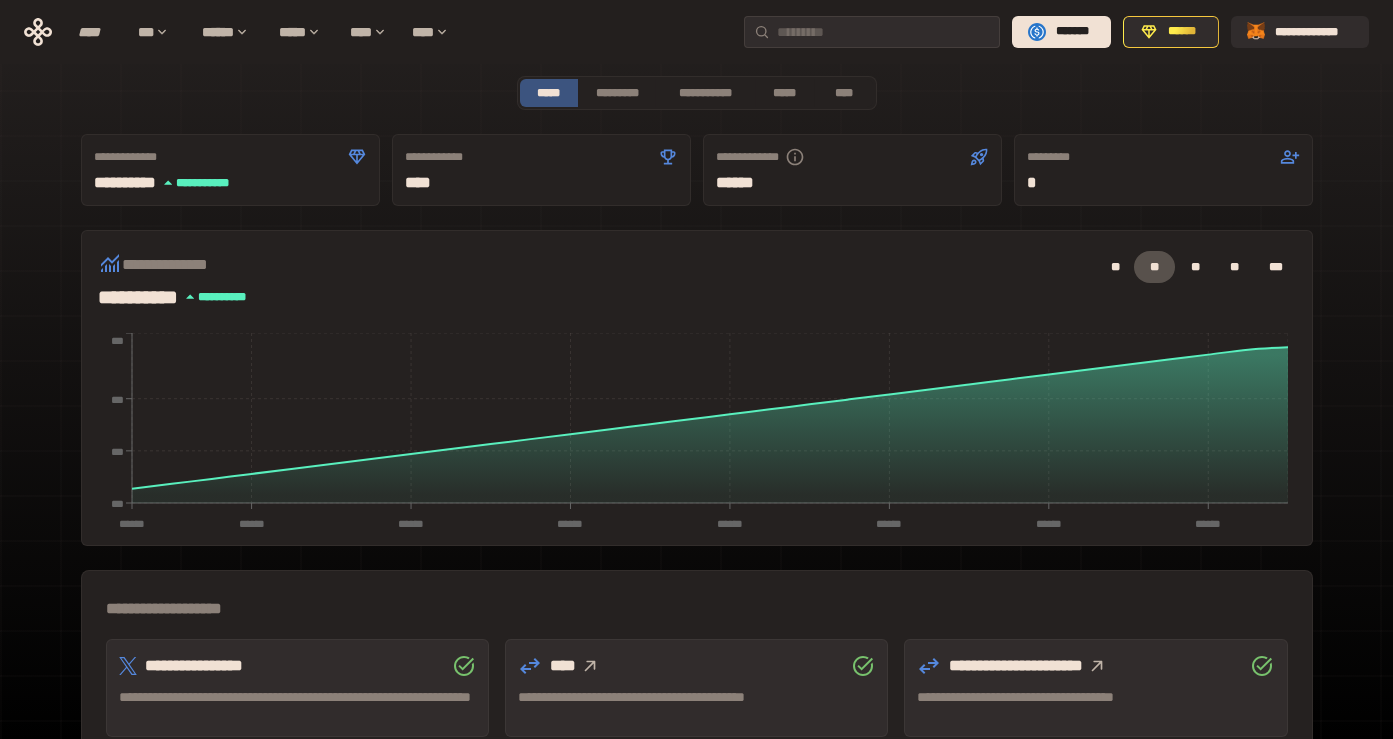 scroll, scrollTop: 0, scrollLeft: 0, axis: both 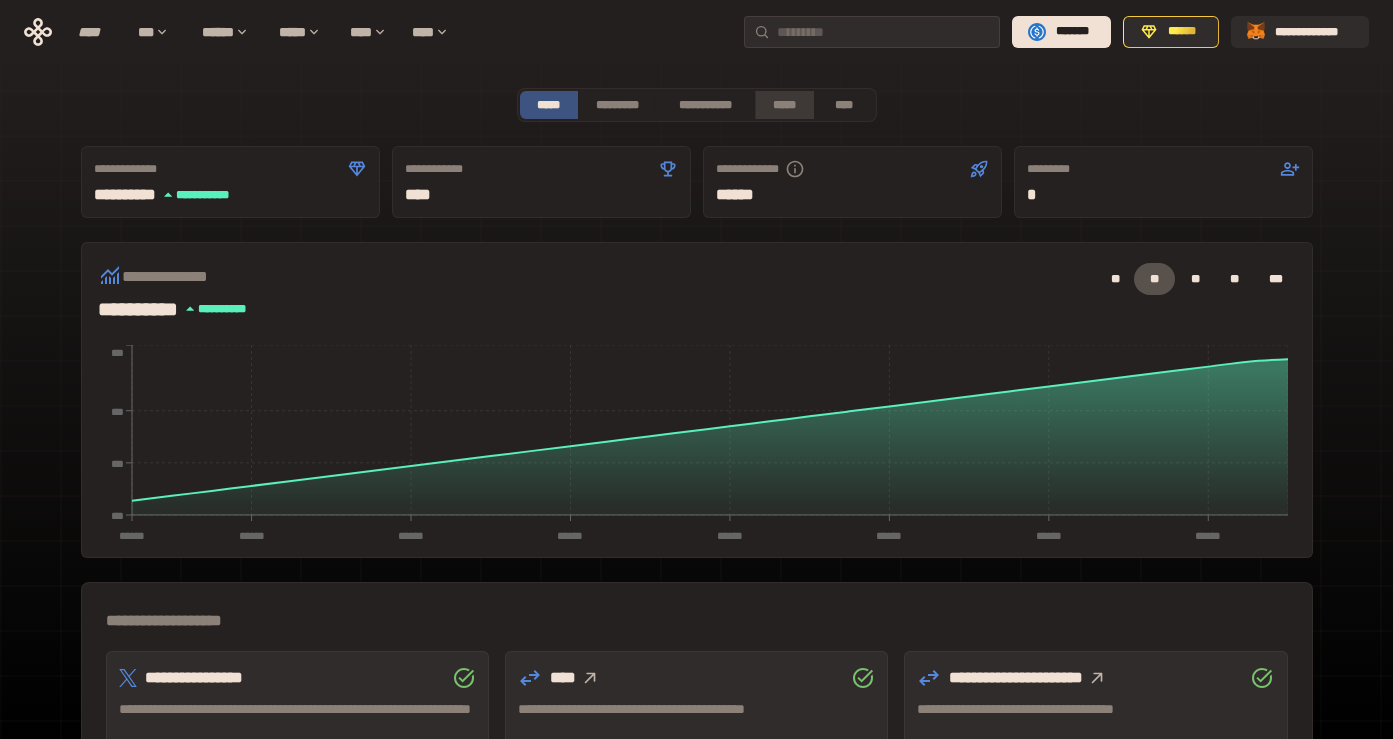click on "*****" at bounding box center [784, 105] 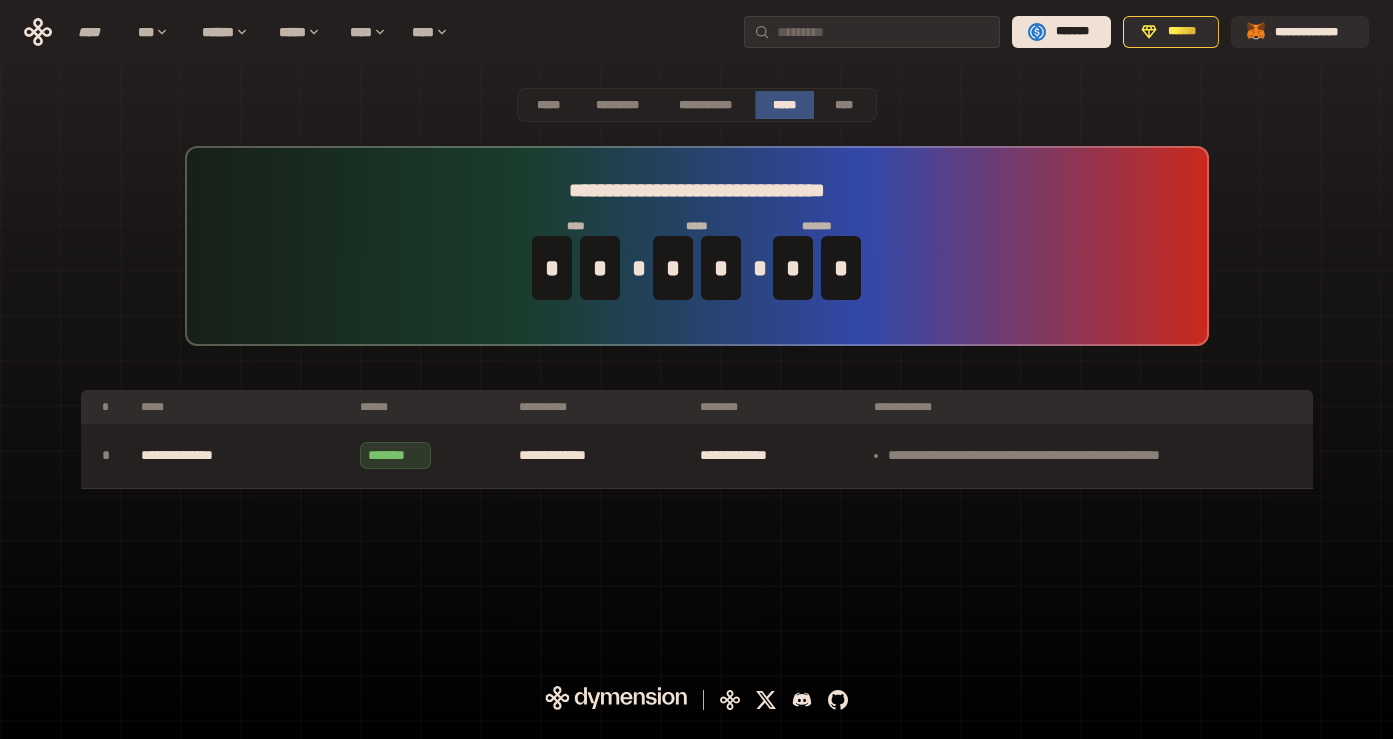 click on "**********" at bounding box center (697, 298) 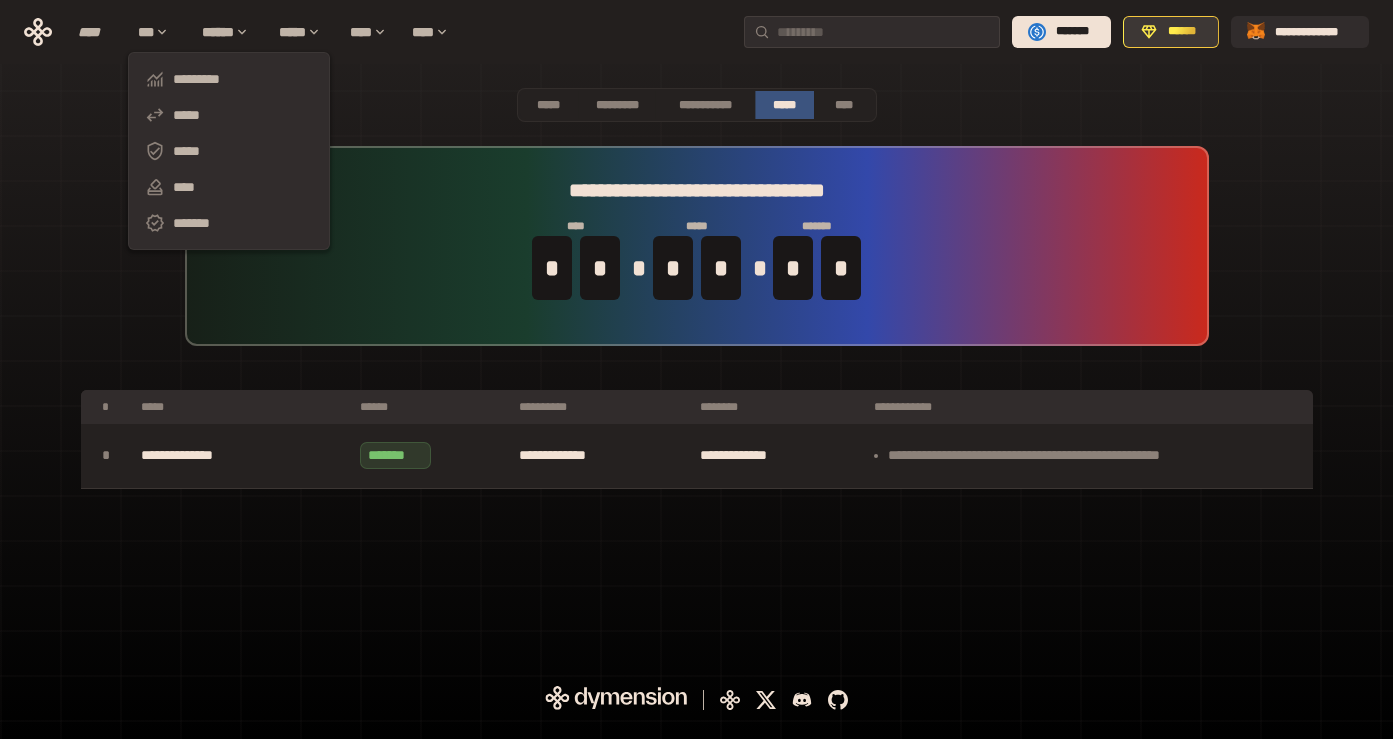 click on "******" at bounding box center (1171, 32) 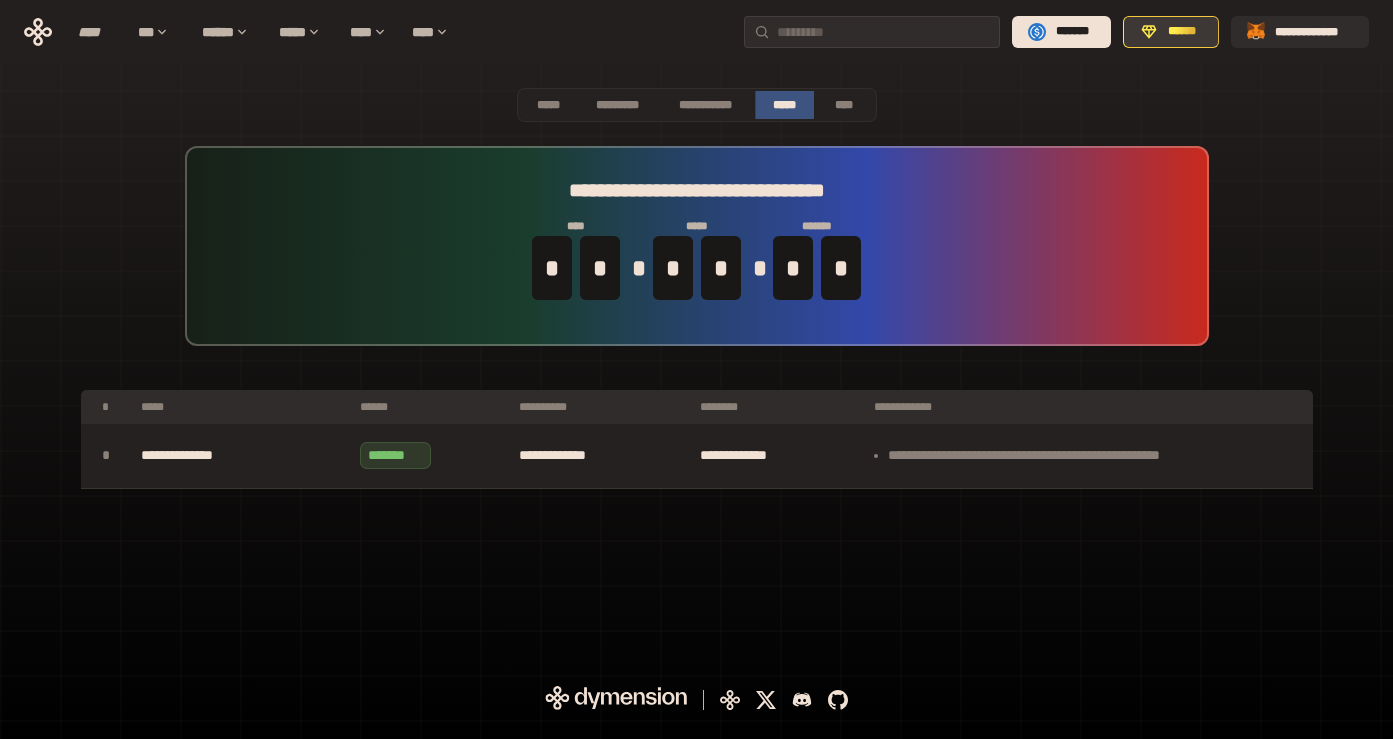 click on "******" at bounding box center (1182, 32) 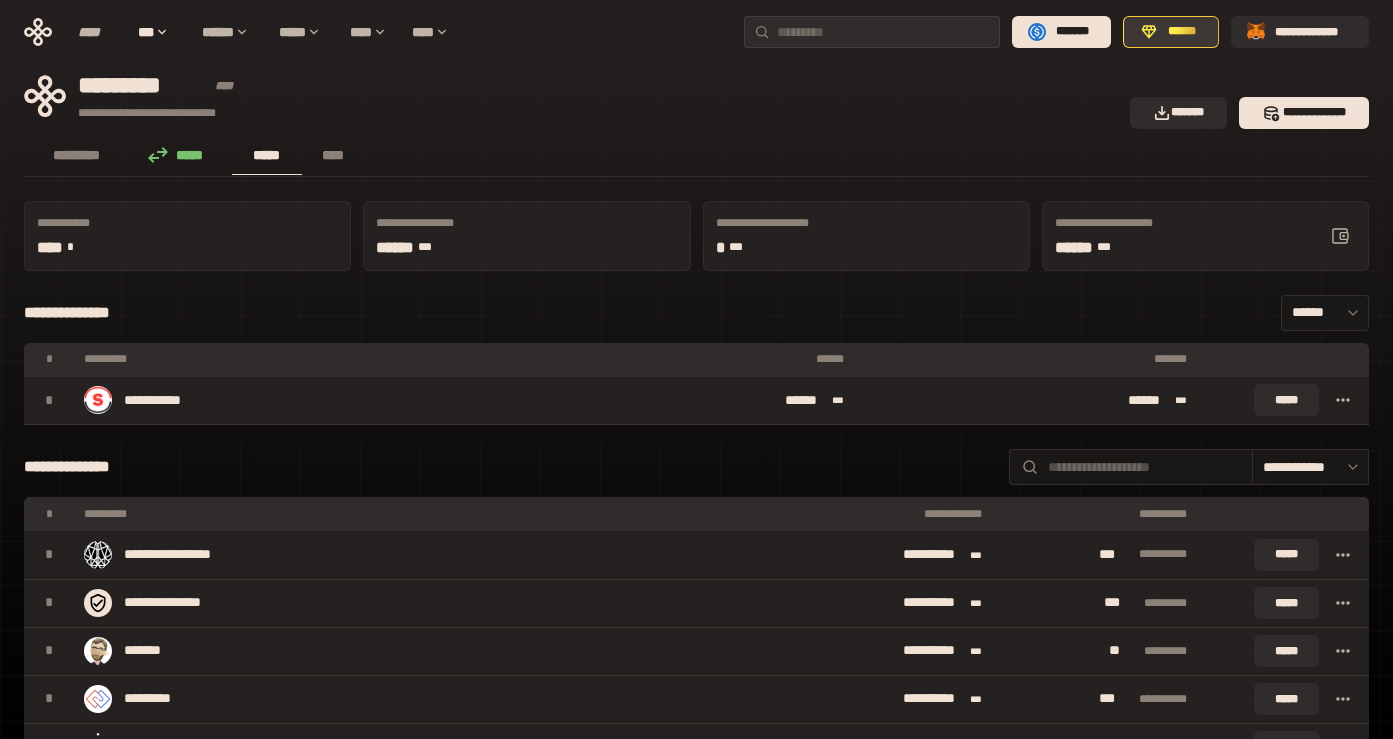 click on "******" at bounding box center (1182, 32) 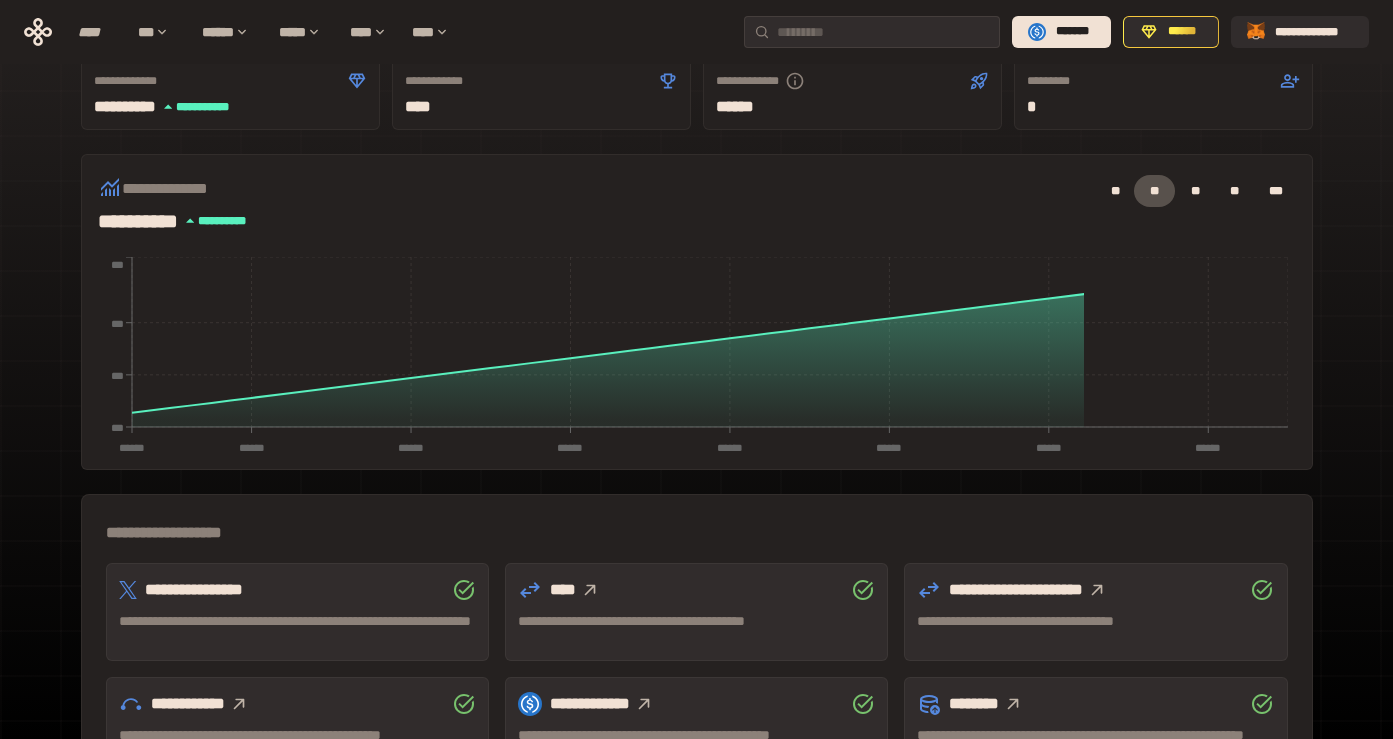 scroll, scrollTop: 89, scrollLeft: 0, axis: vertical 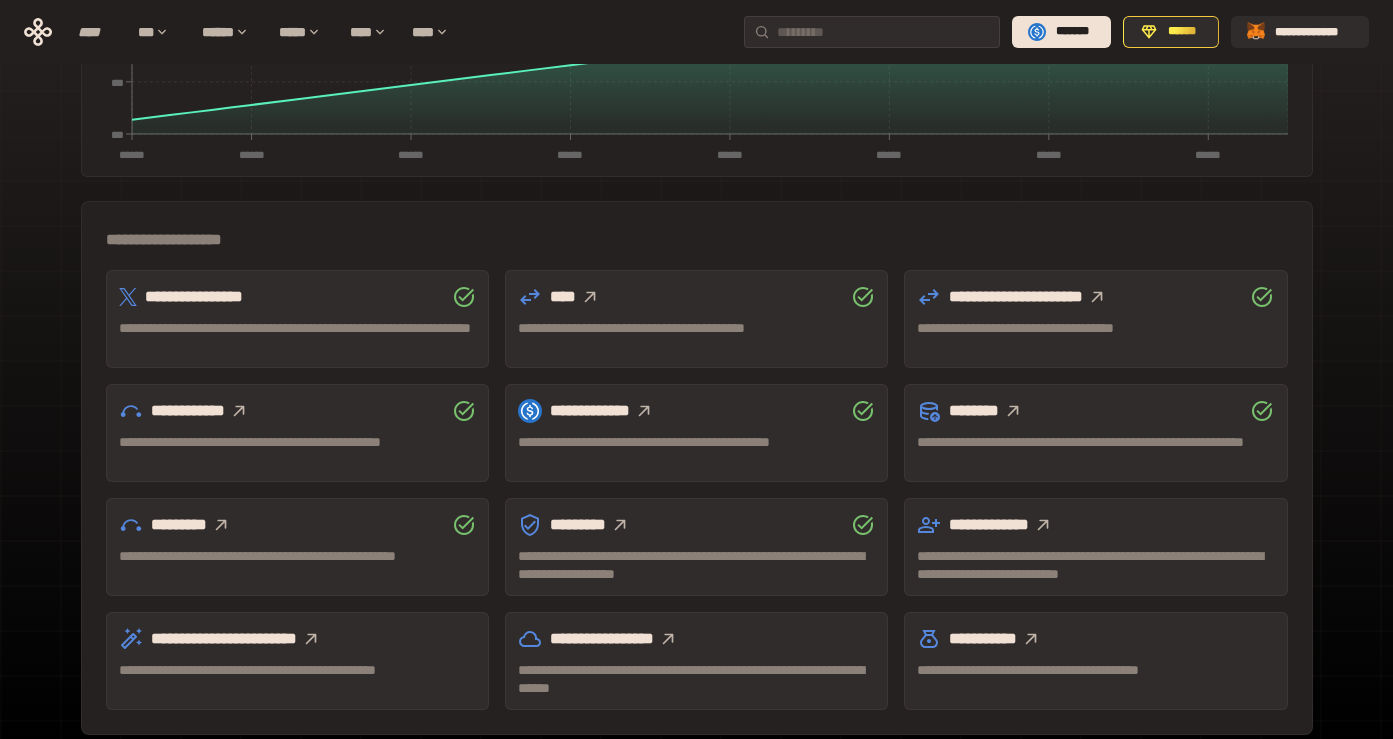 click 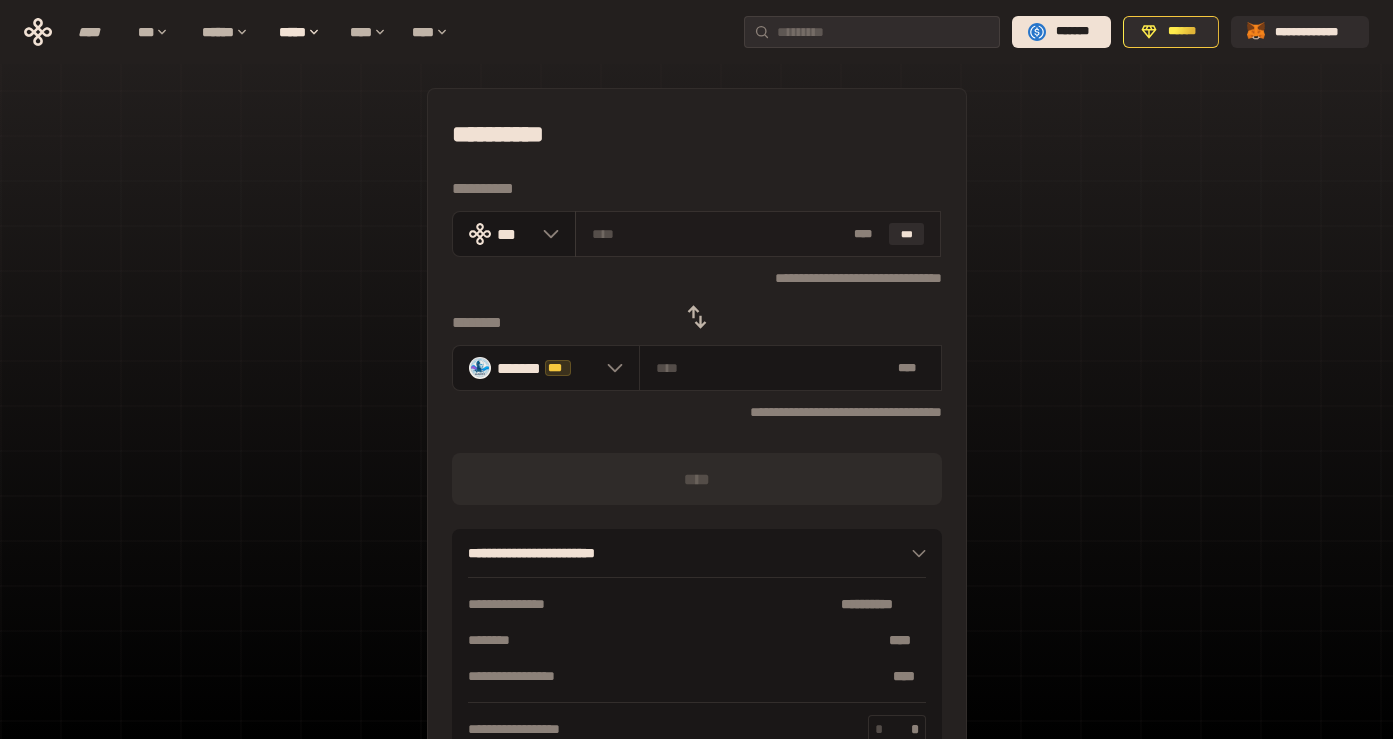 click at bounding box center [719, 234] 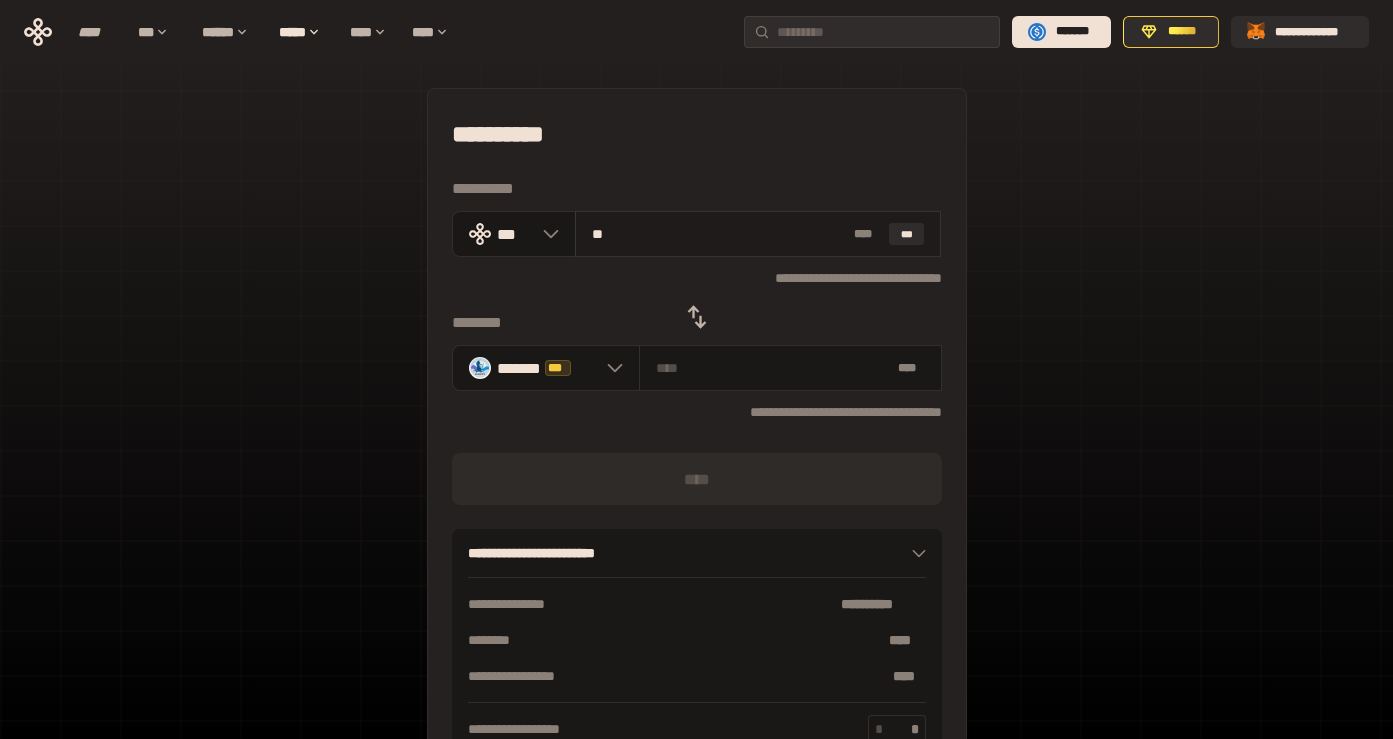 type on "***" 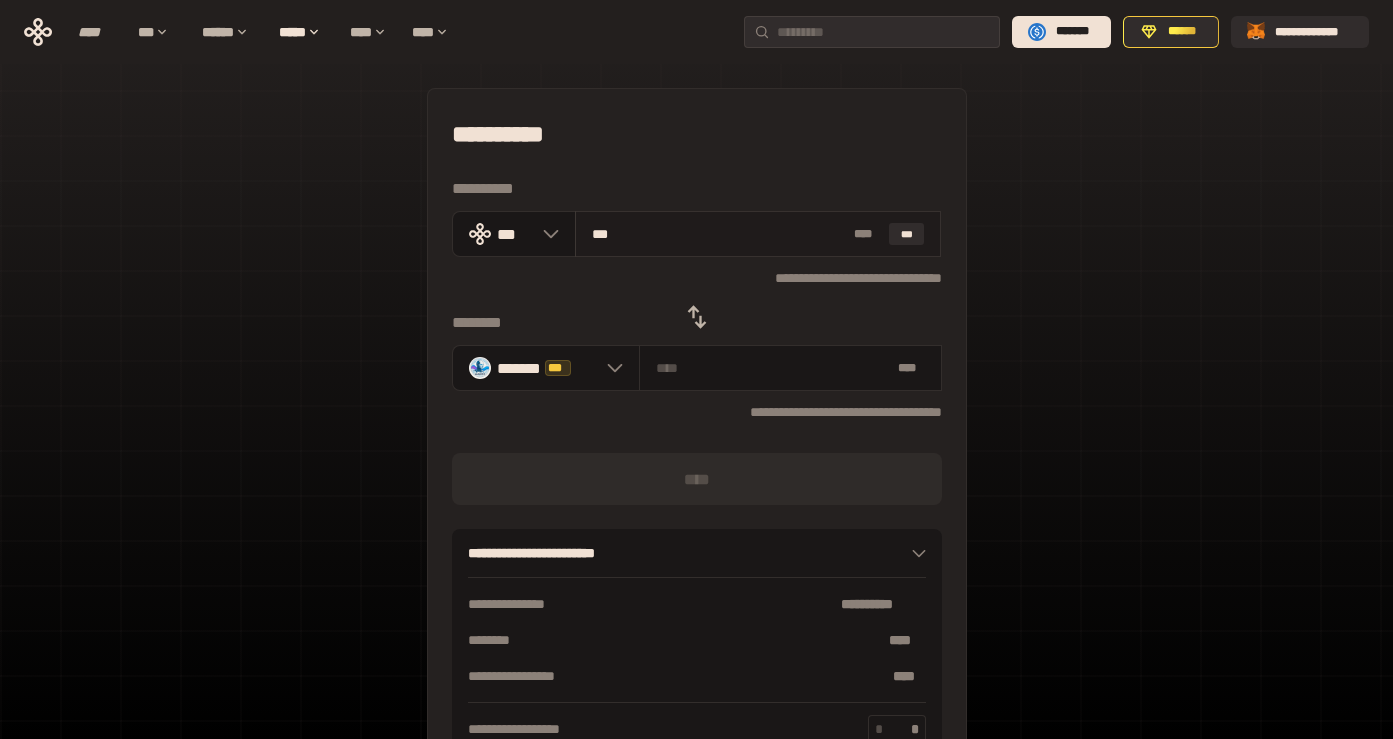 type on "**********" 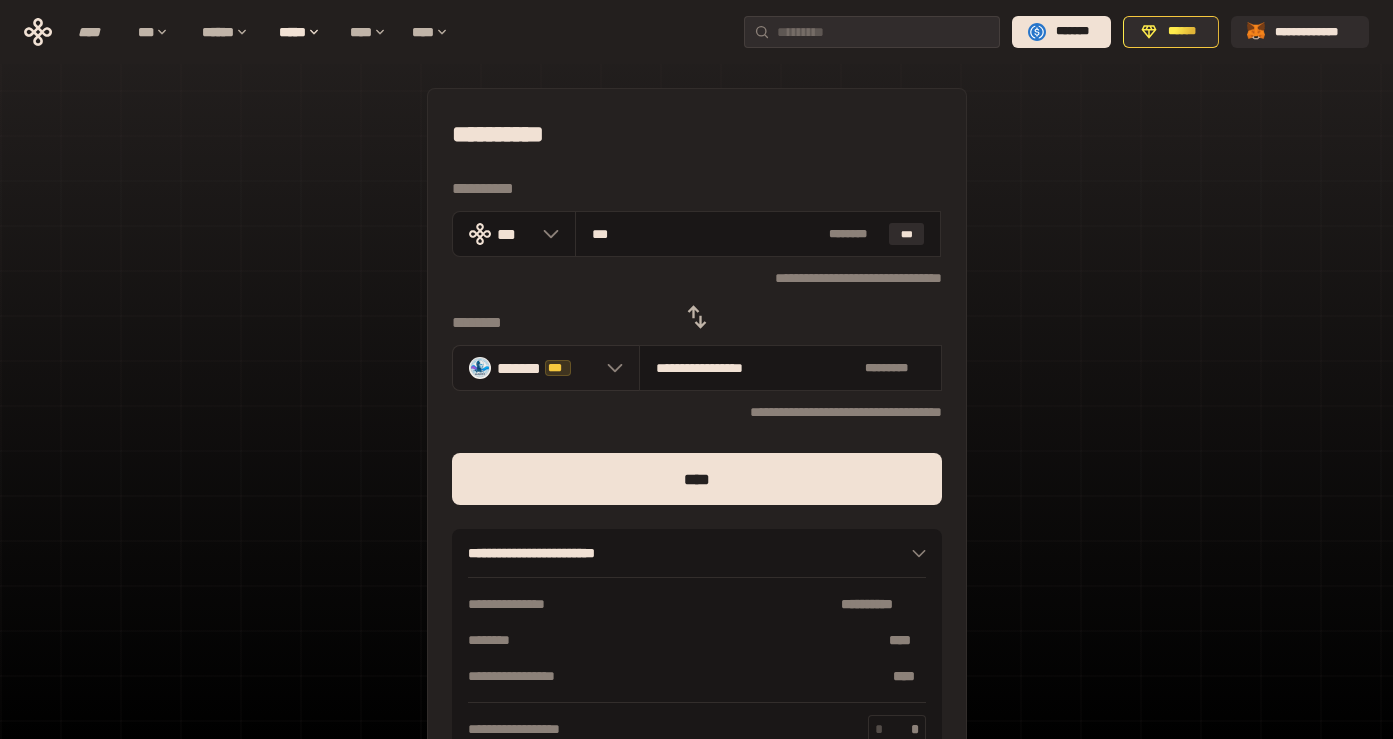 type on "***" 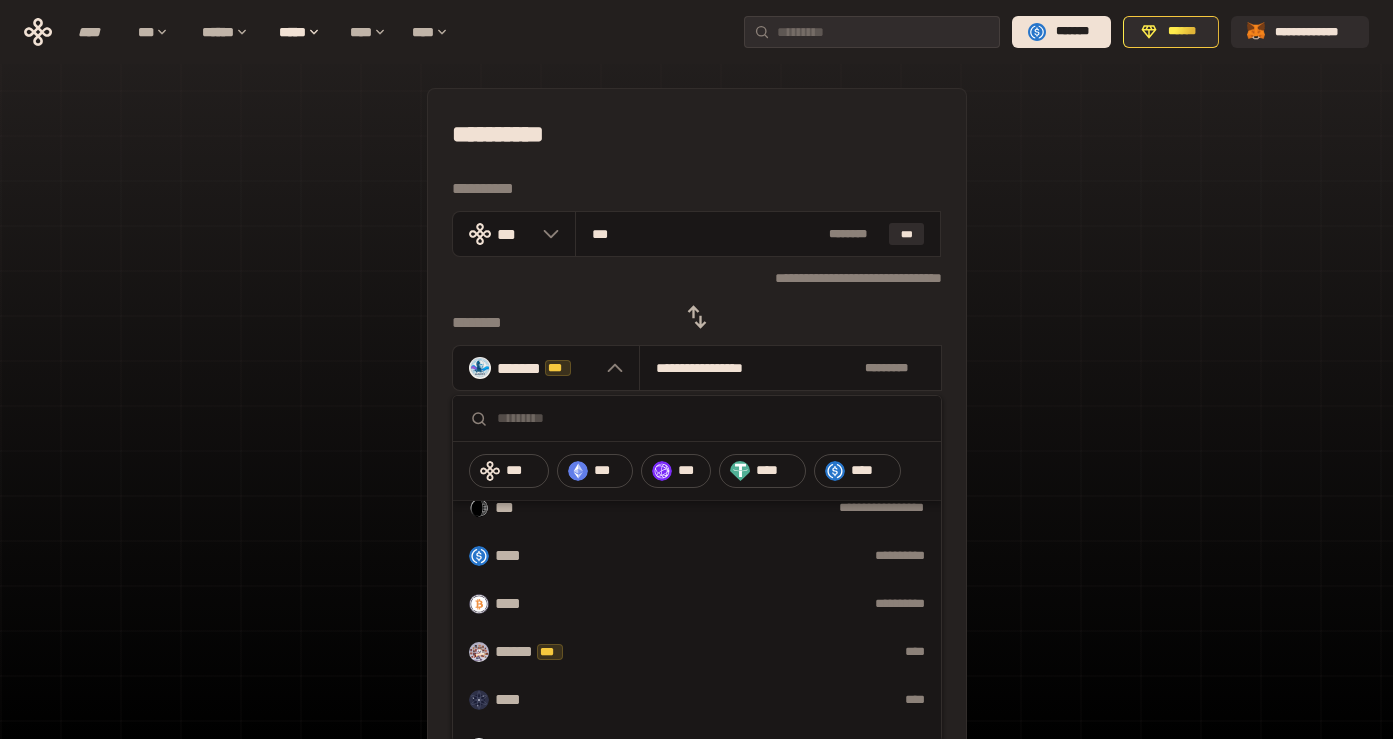 scroll, scrollTop: 253, scrollLeft: 0, axis: vertical 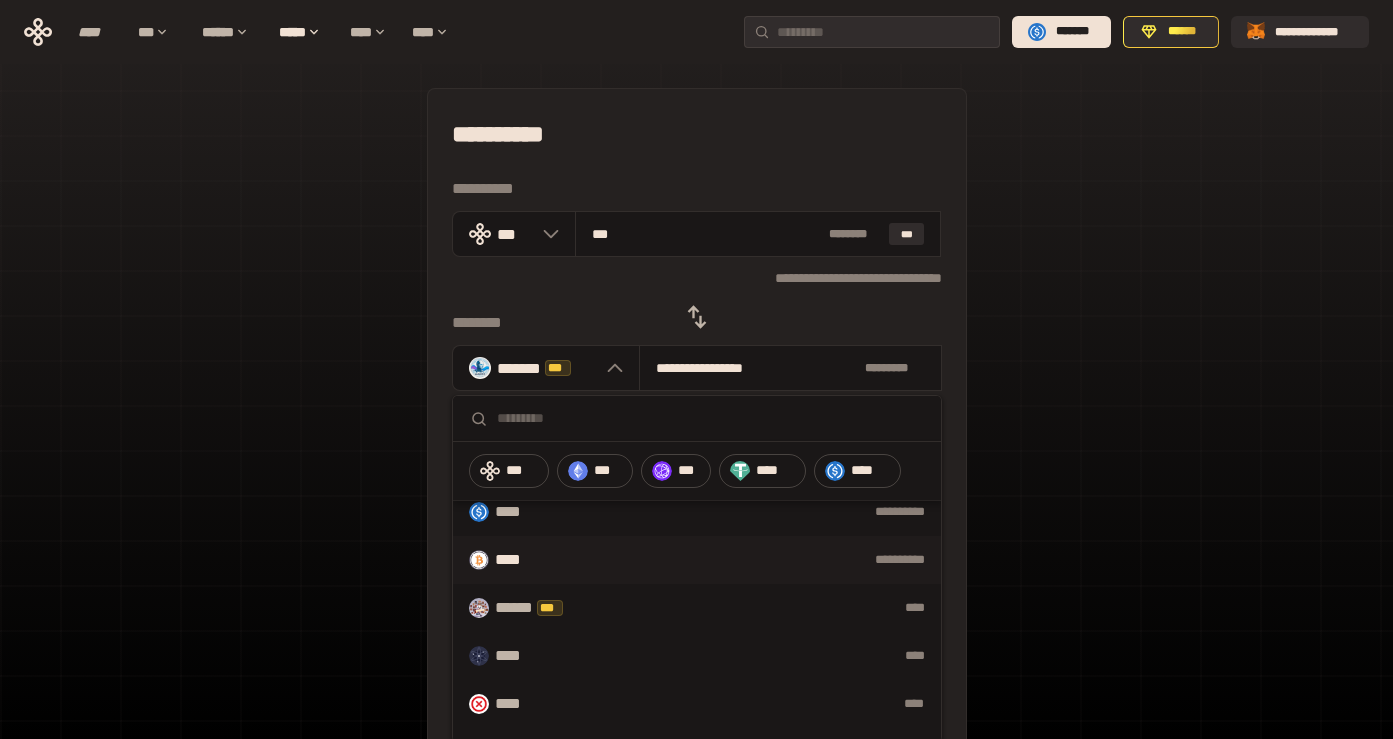 click on "****" at bounding box center (518, 560) 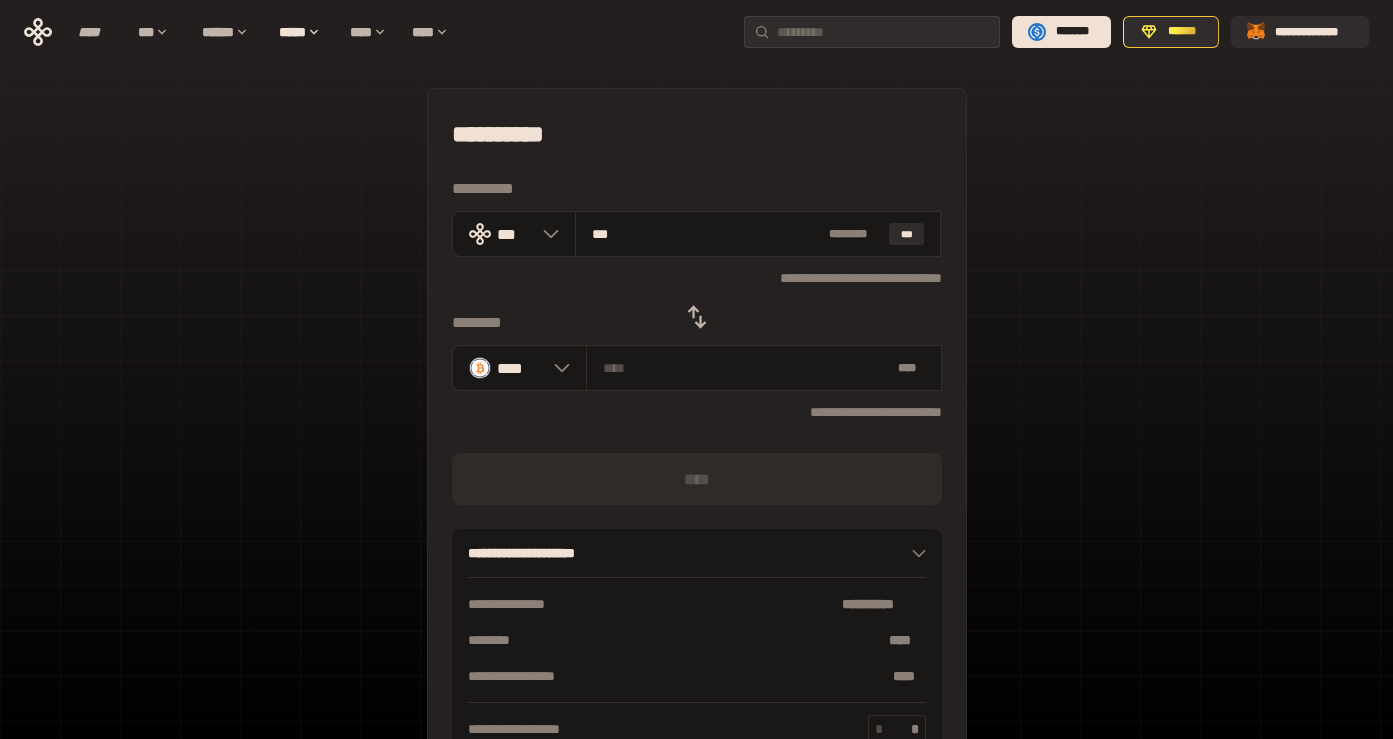 click on "**********" at bounding box center (697, 437) 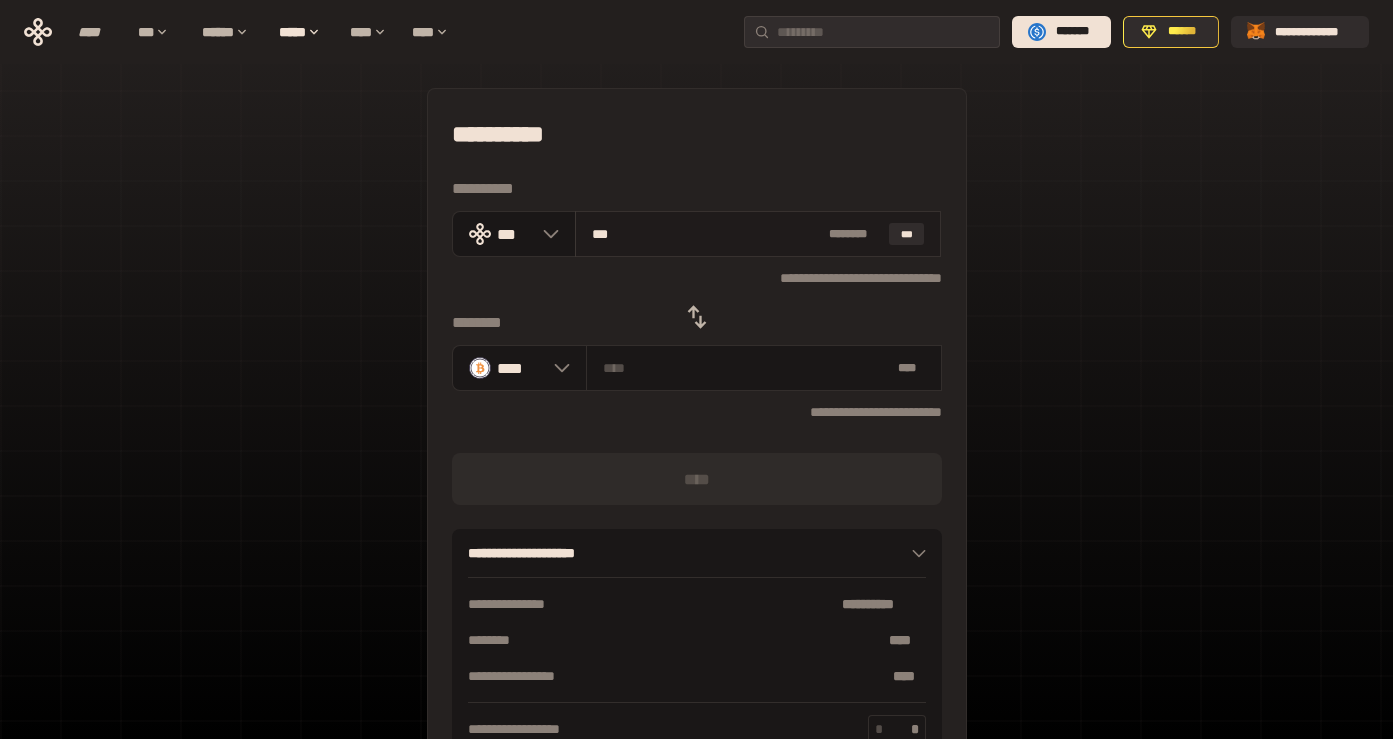 click on "*** * ****** ***" at bounding box center (758, 234) 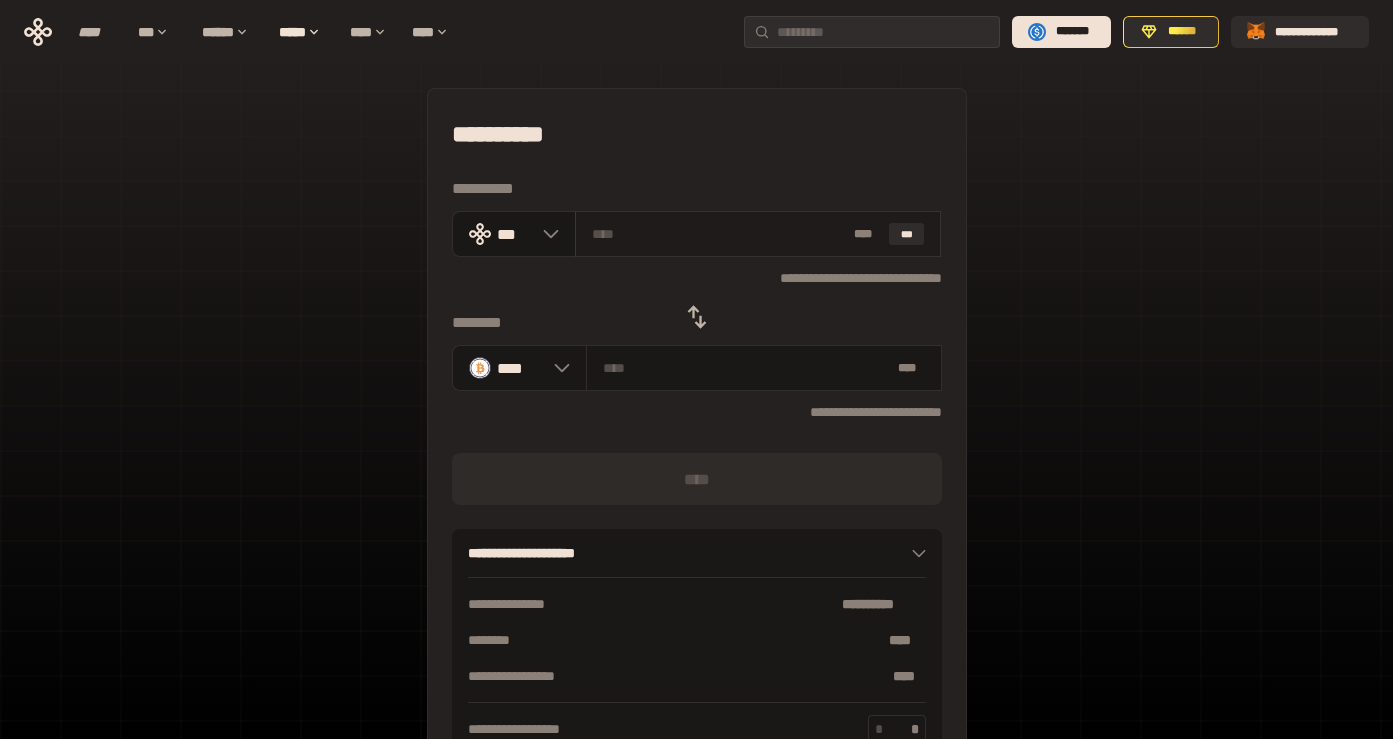 type on "*" 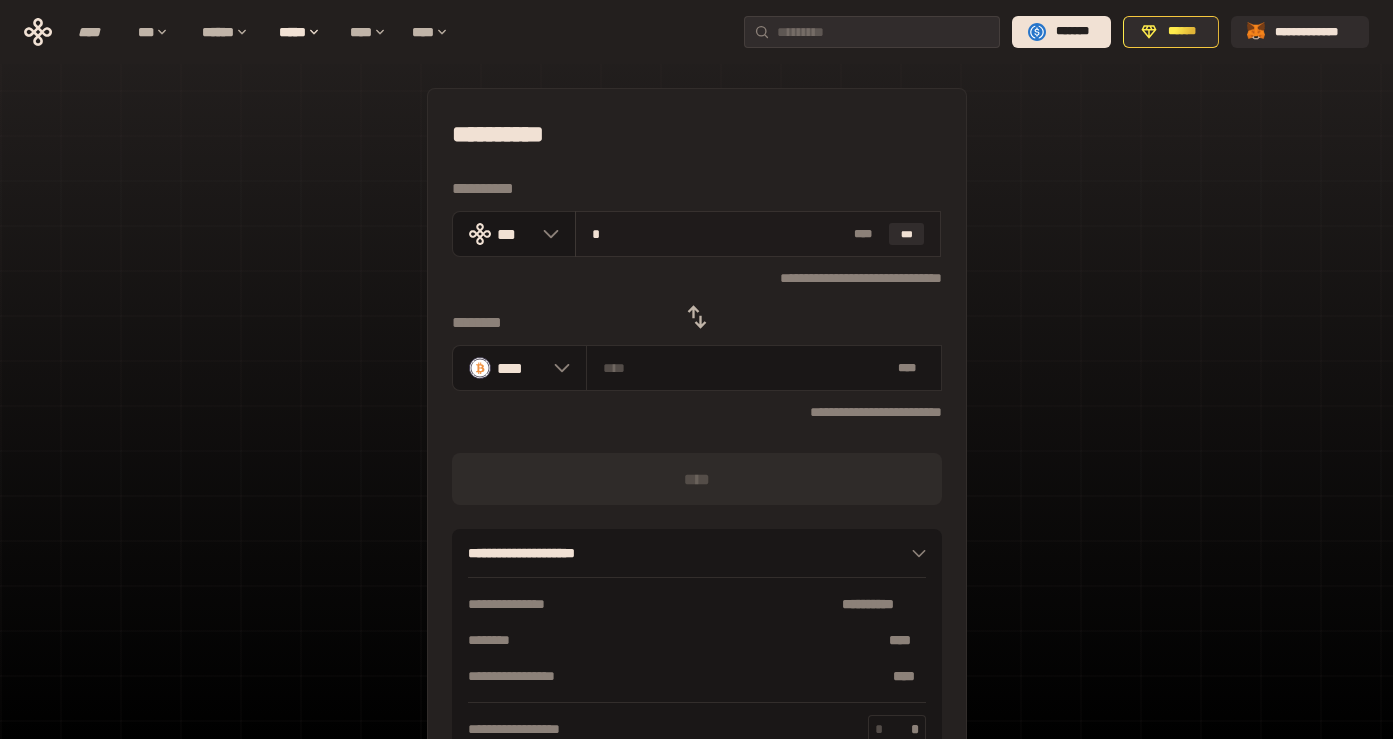 type on "**********" 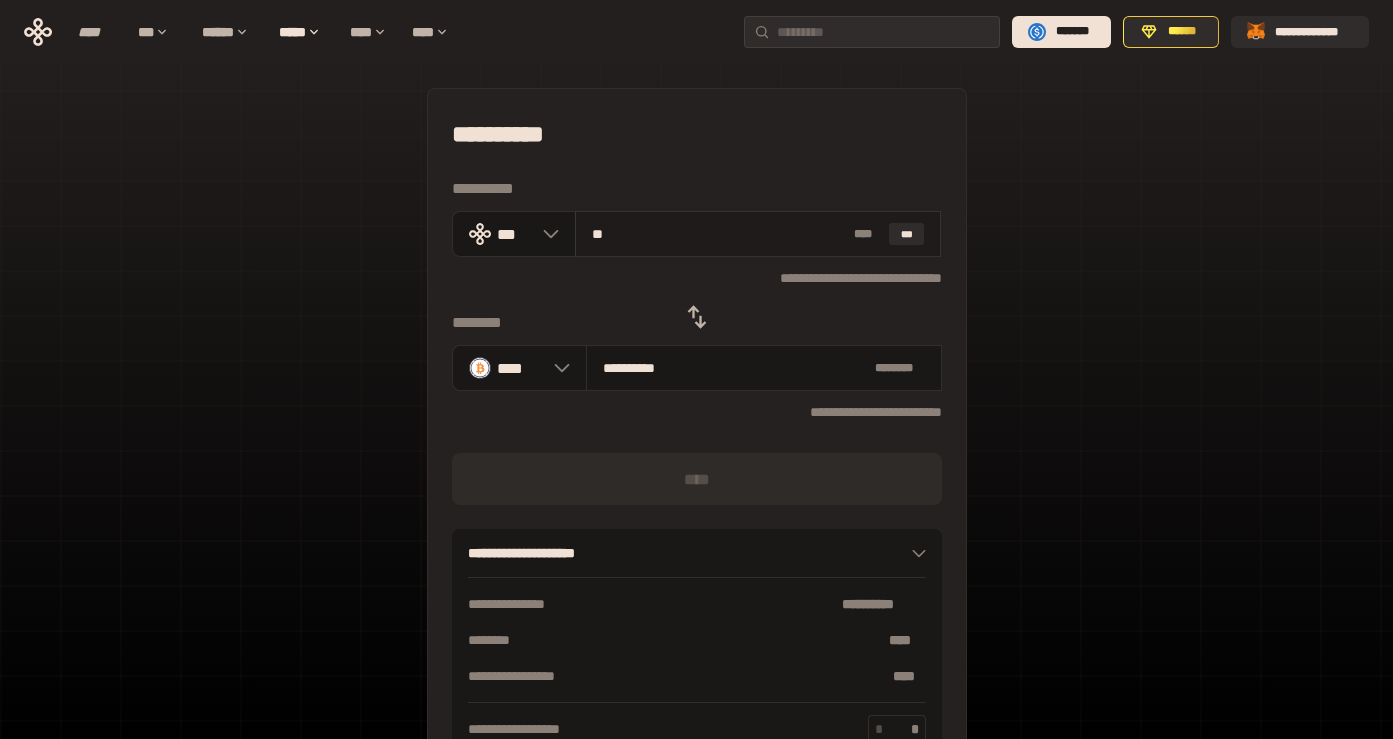 type on "***" 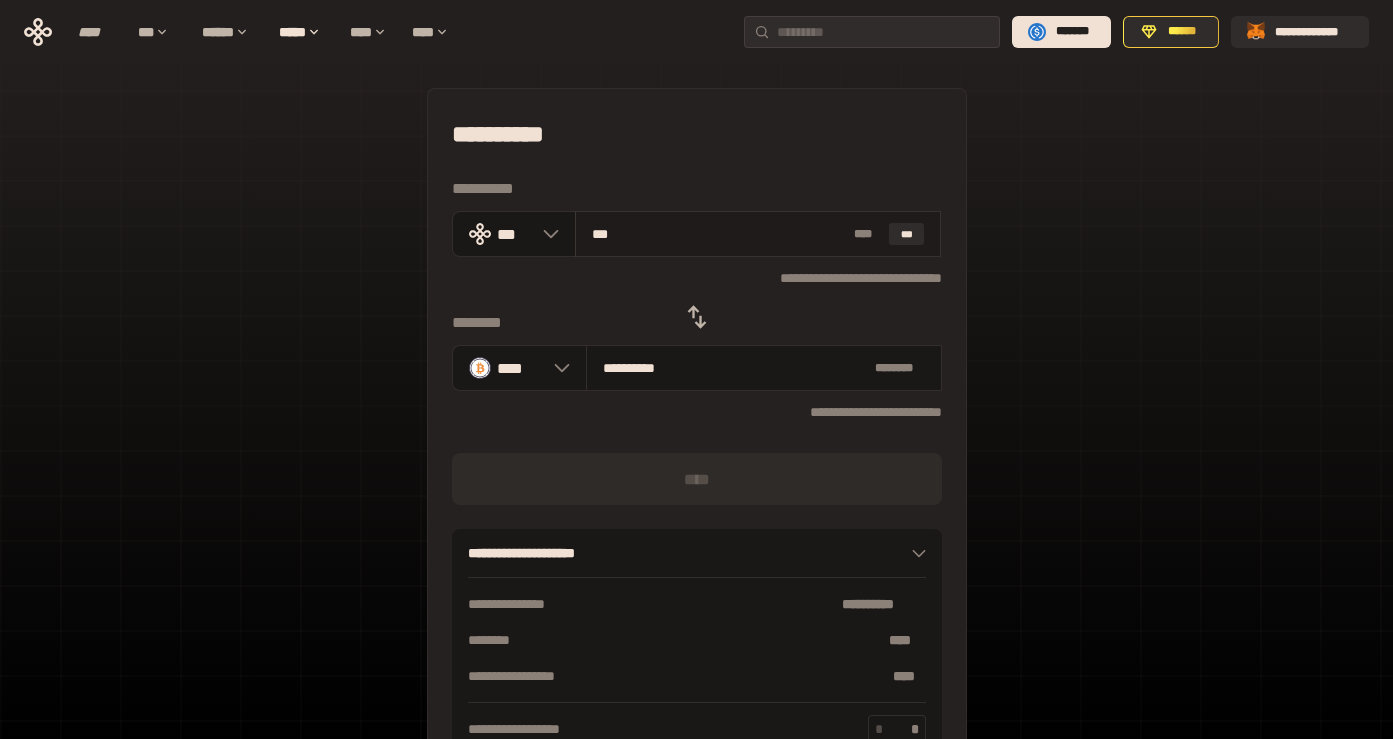 type on "**********" 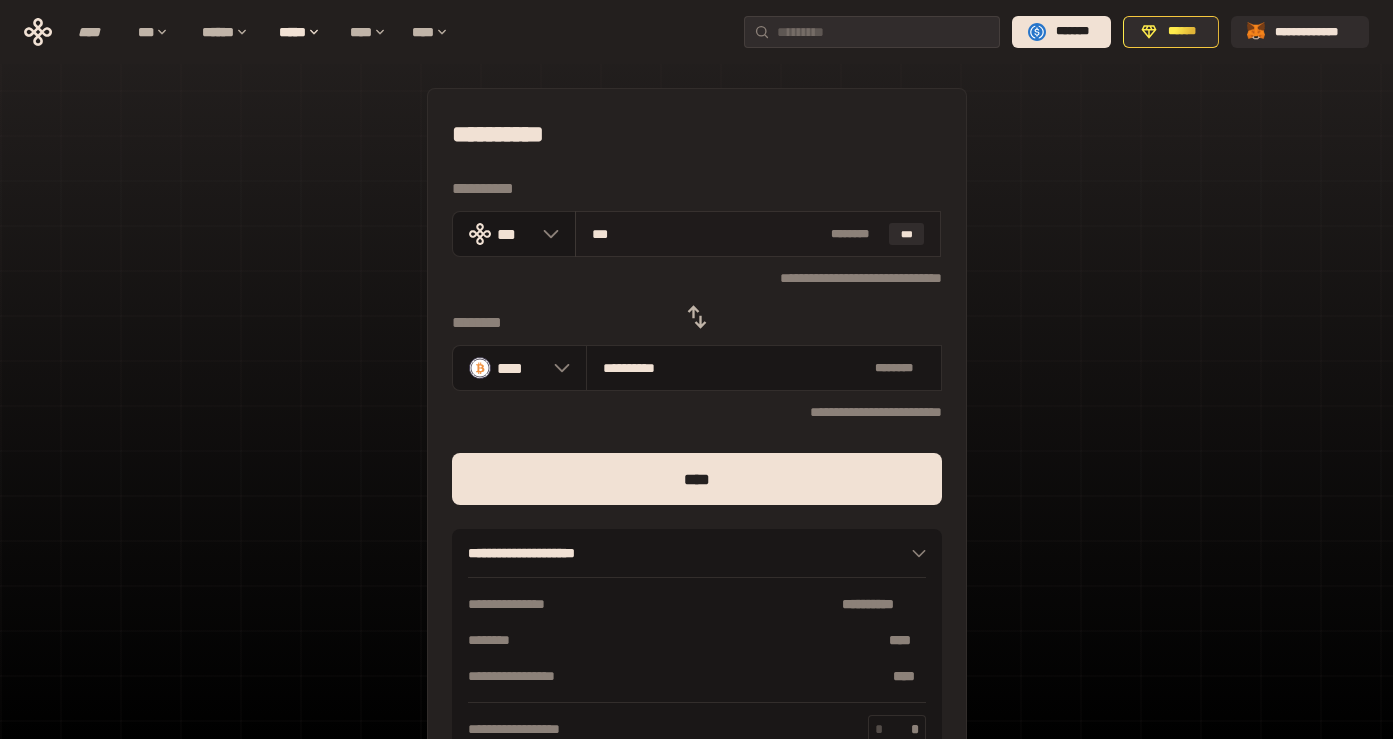 type on "**" 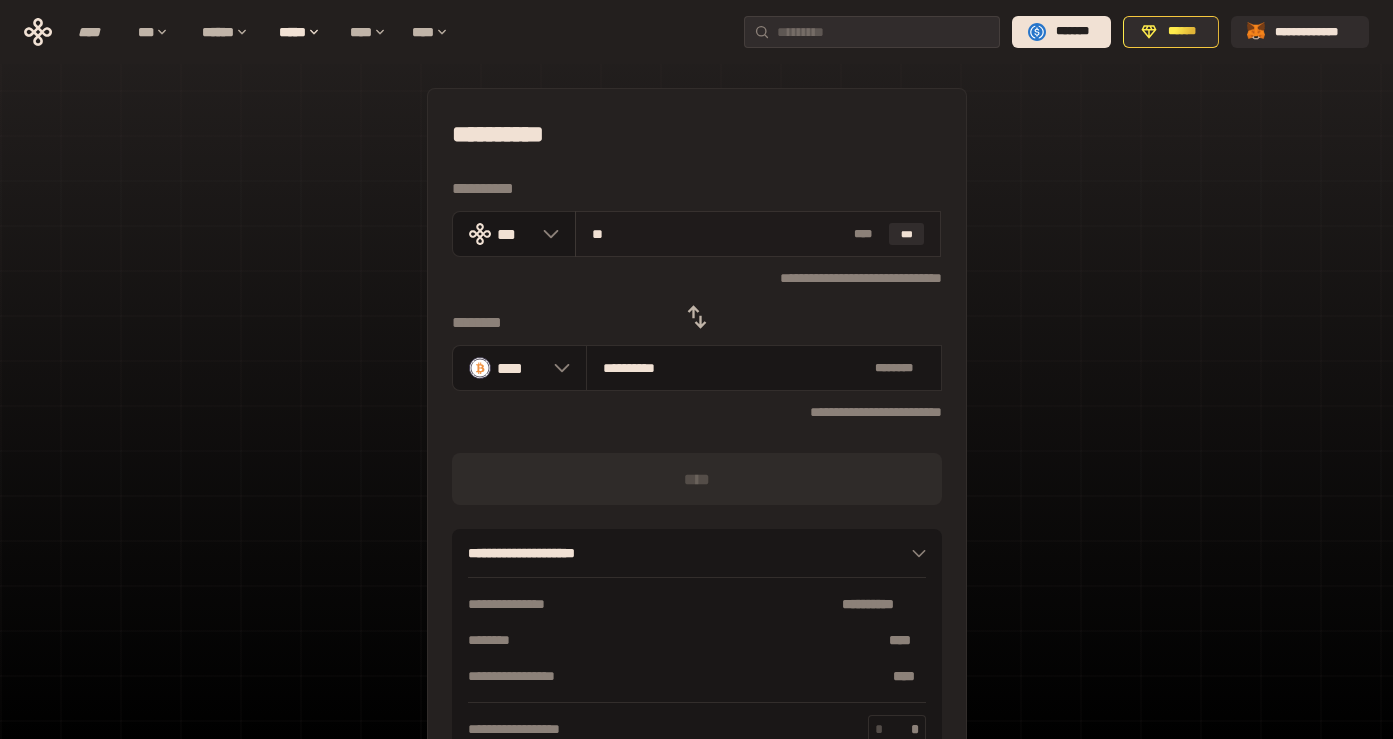 type on "***" 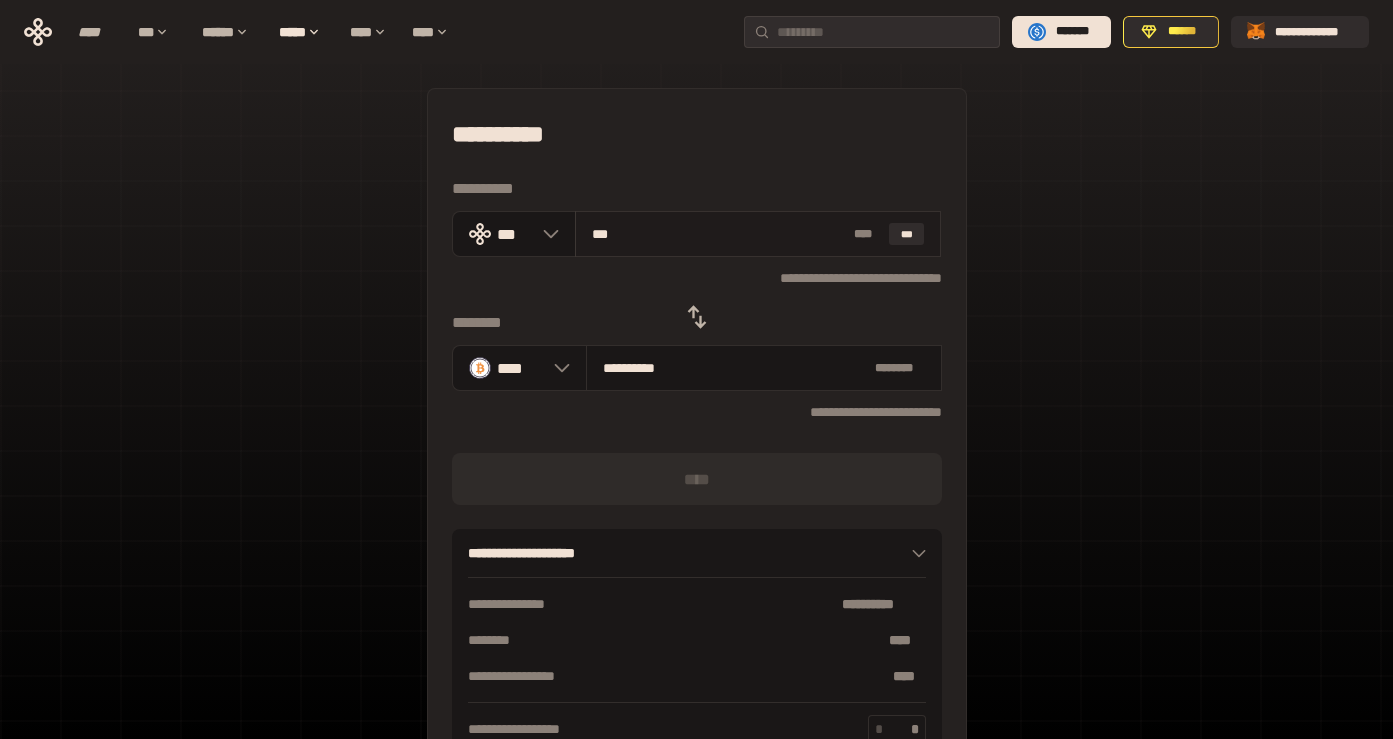 type on "******" 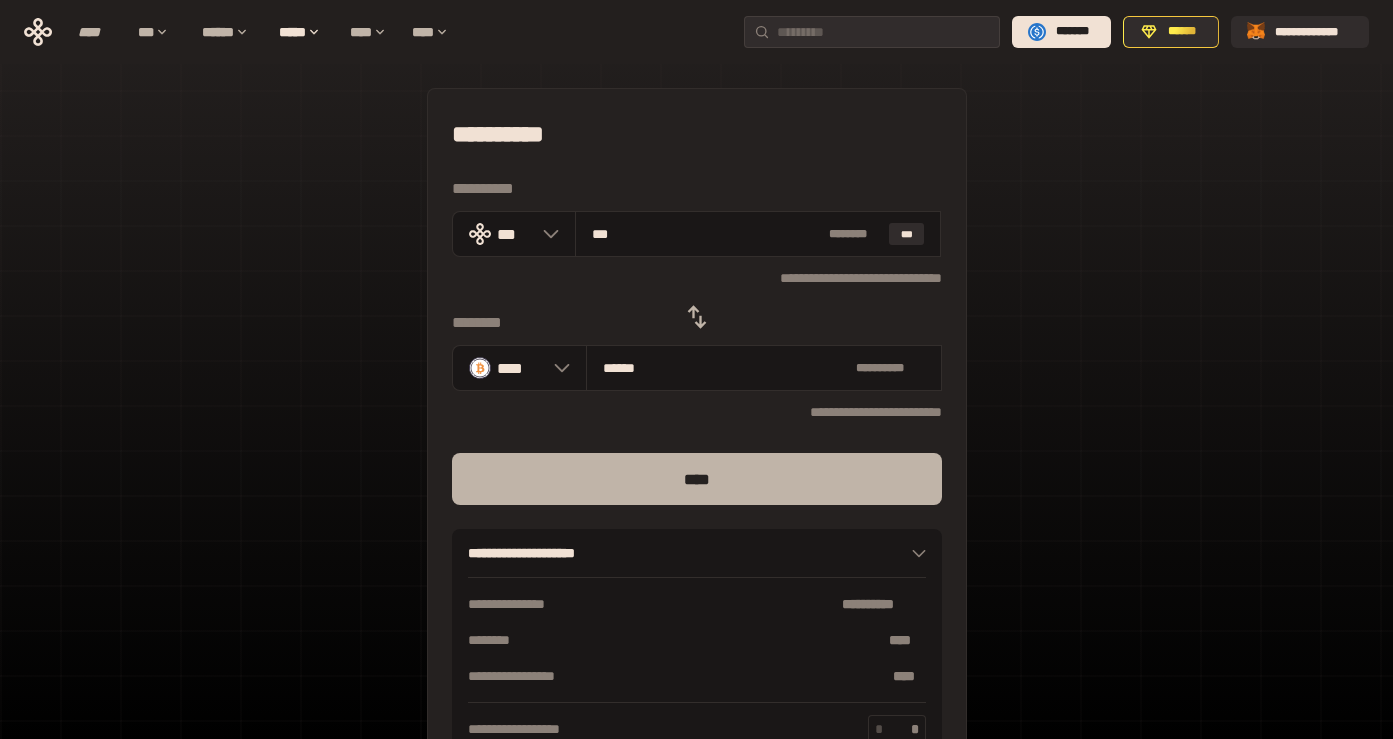 click on "****" at bounding box center (697, 479) 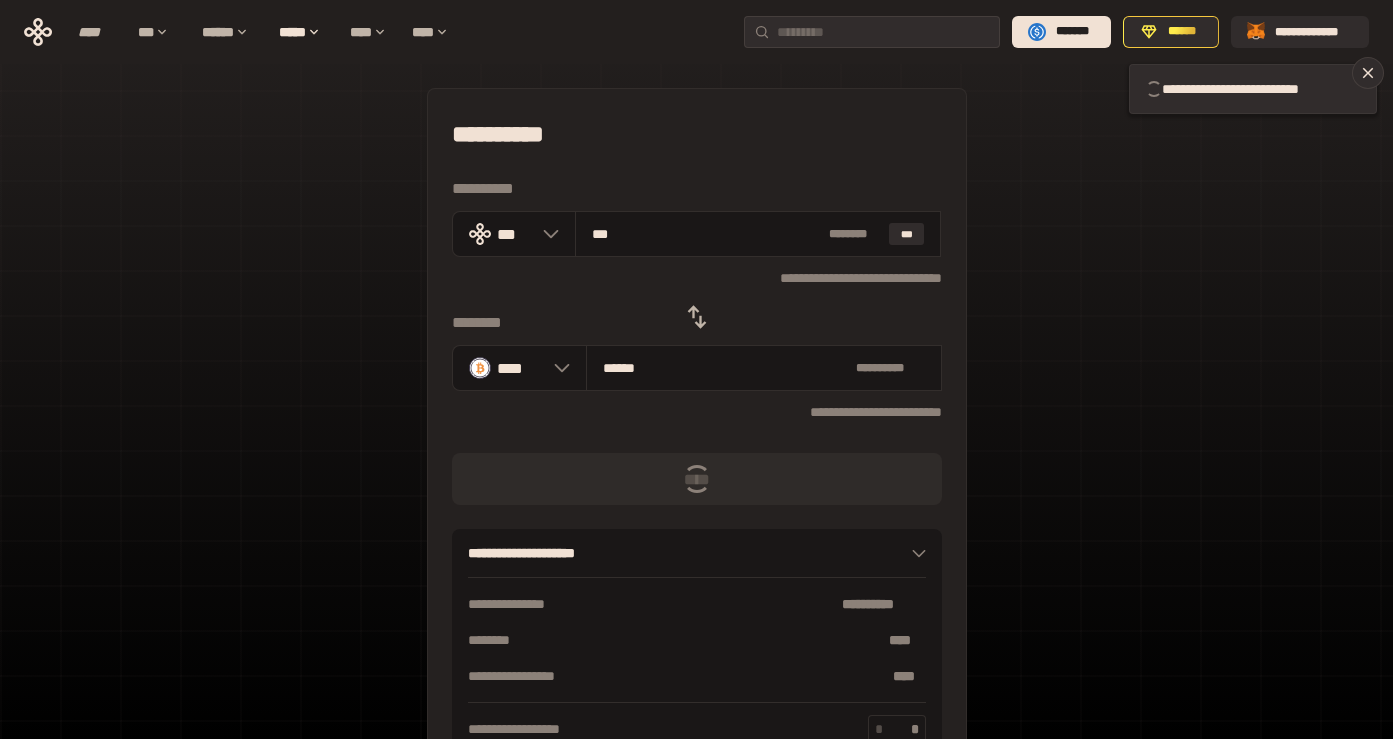 type 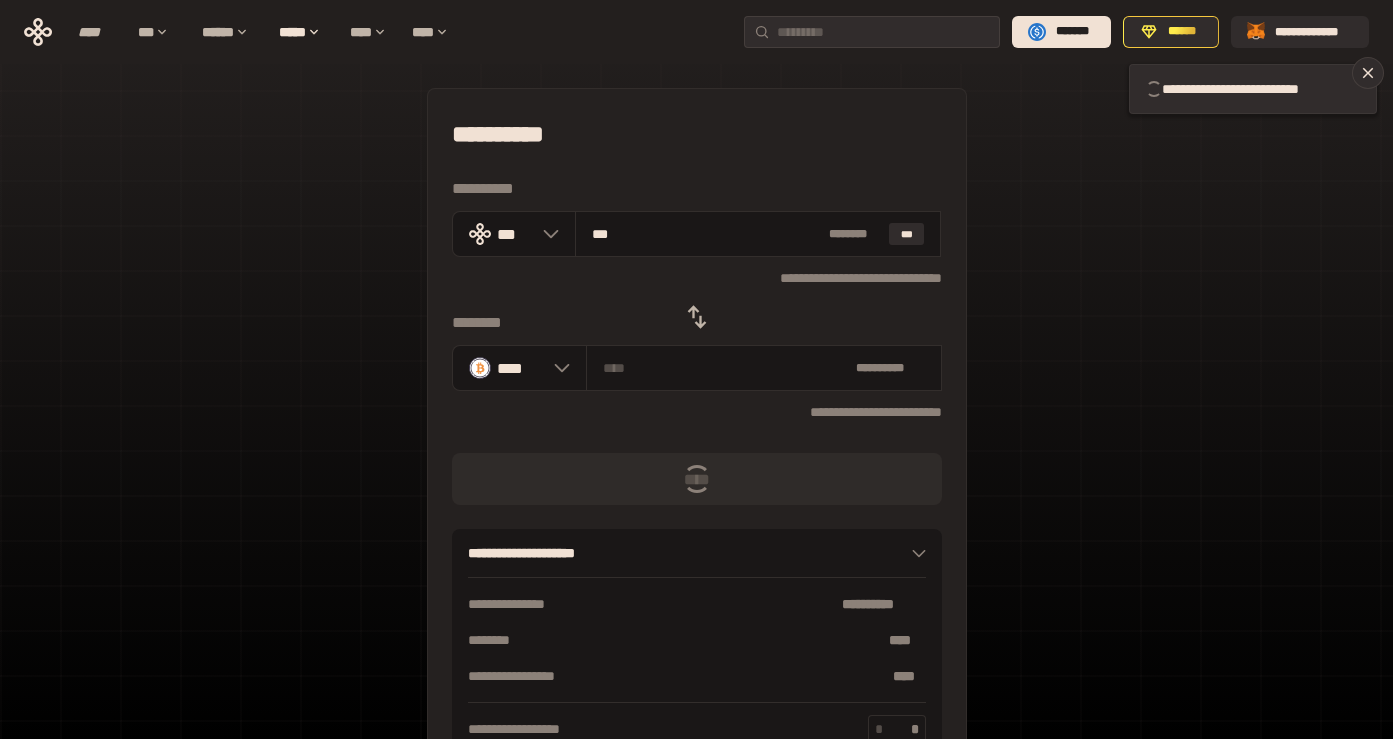 type 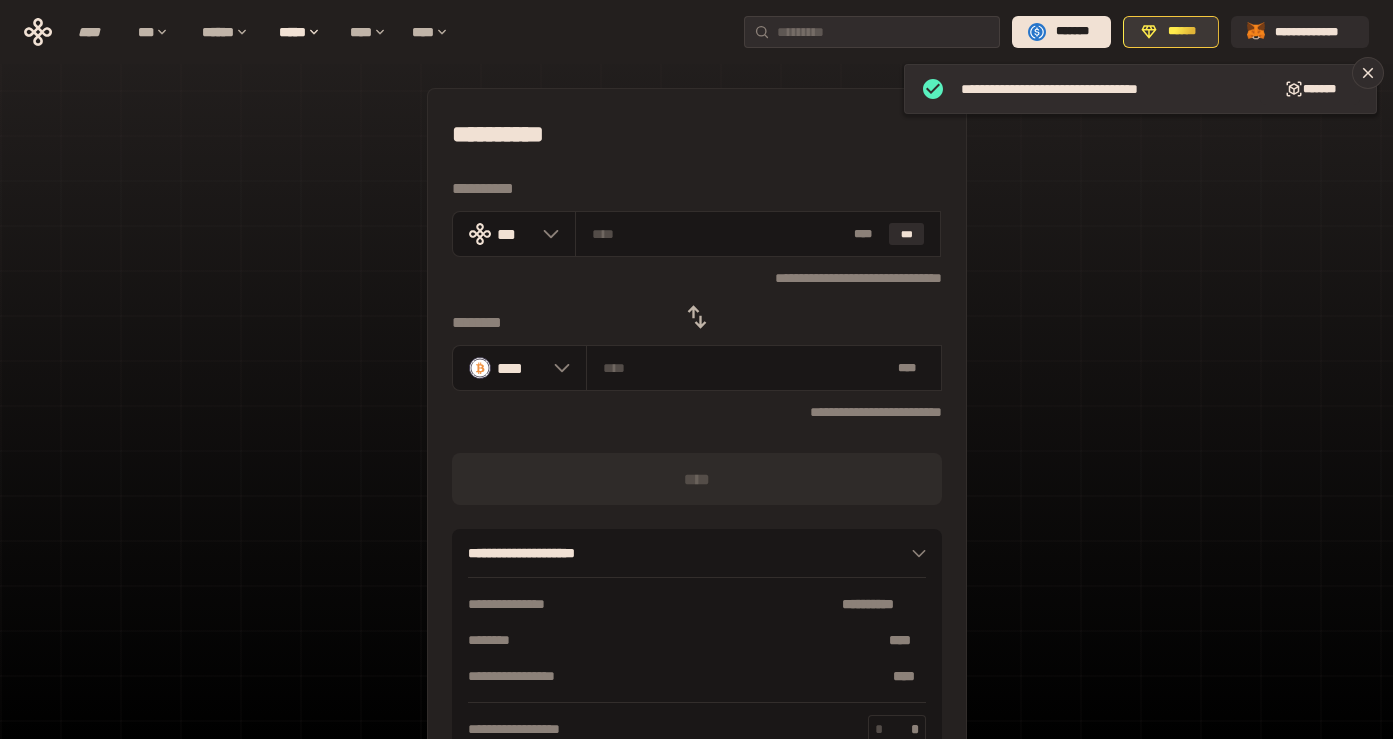 click on "******" at bounding box center [1171, 32] 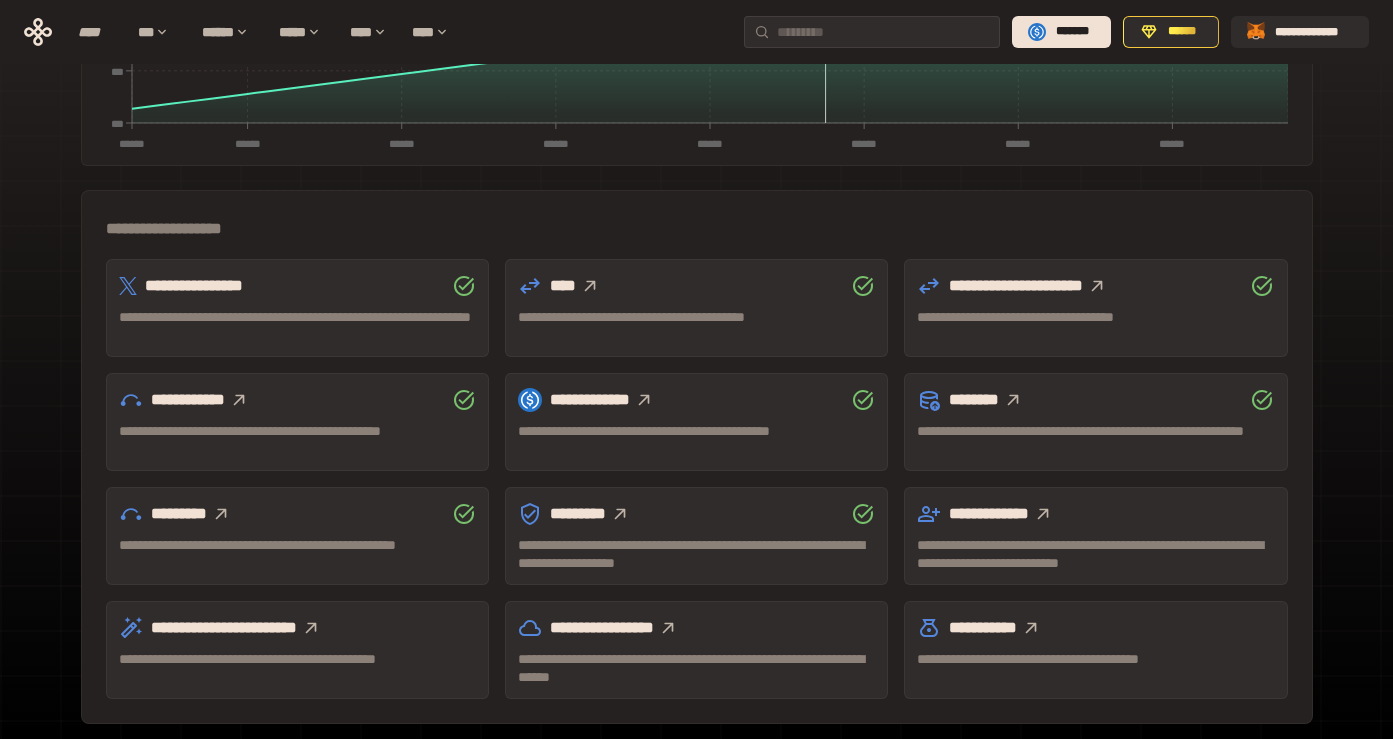 scroll, scrollTop: 393, scrollLeft: 0, axis: vertical 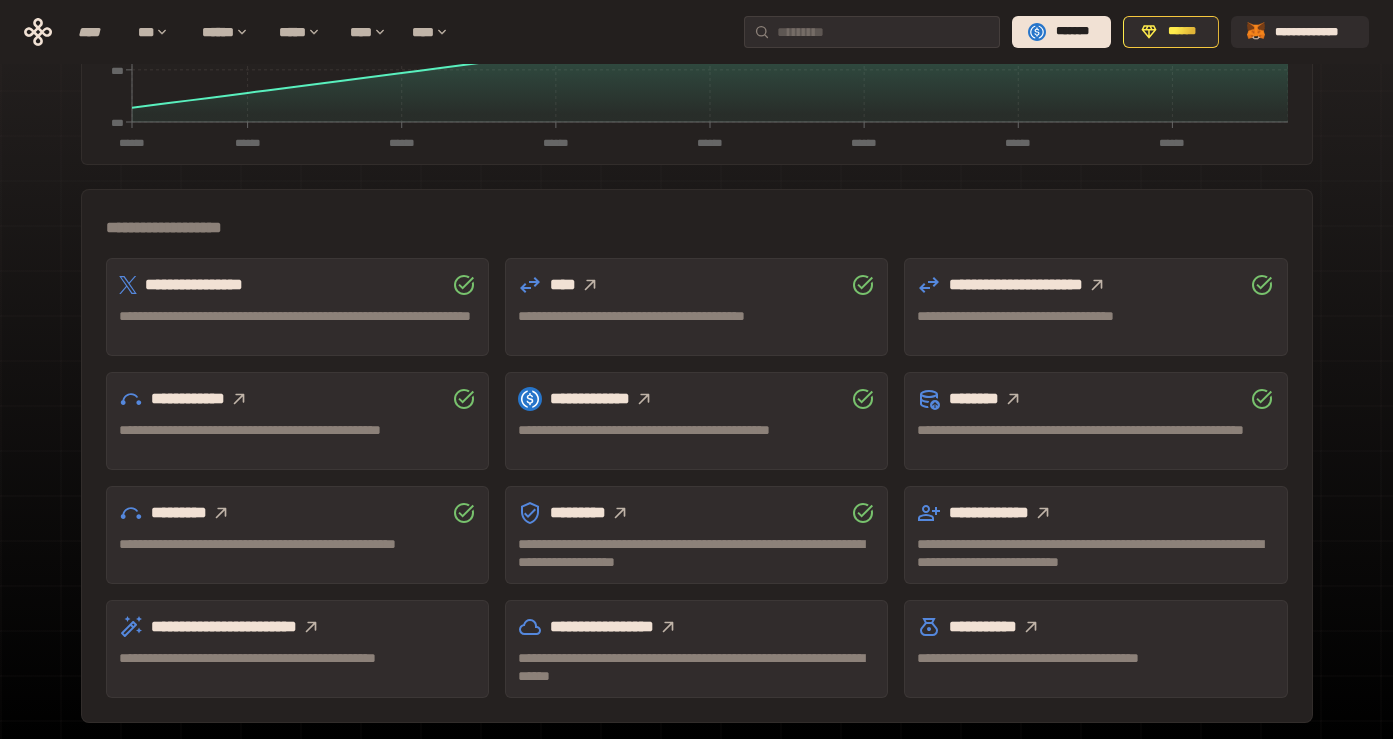 click 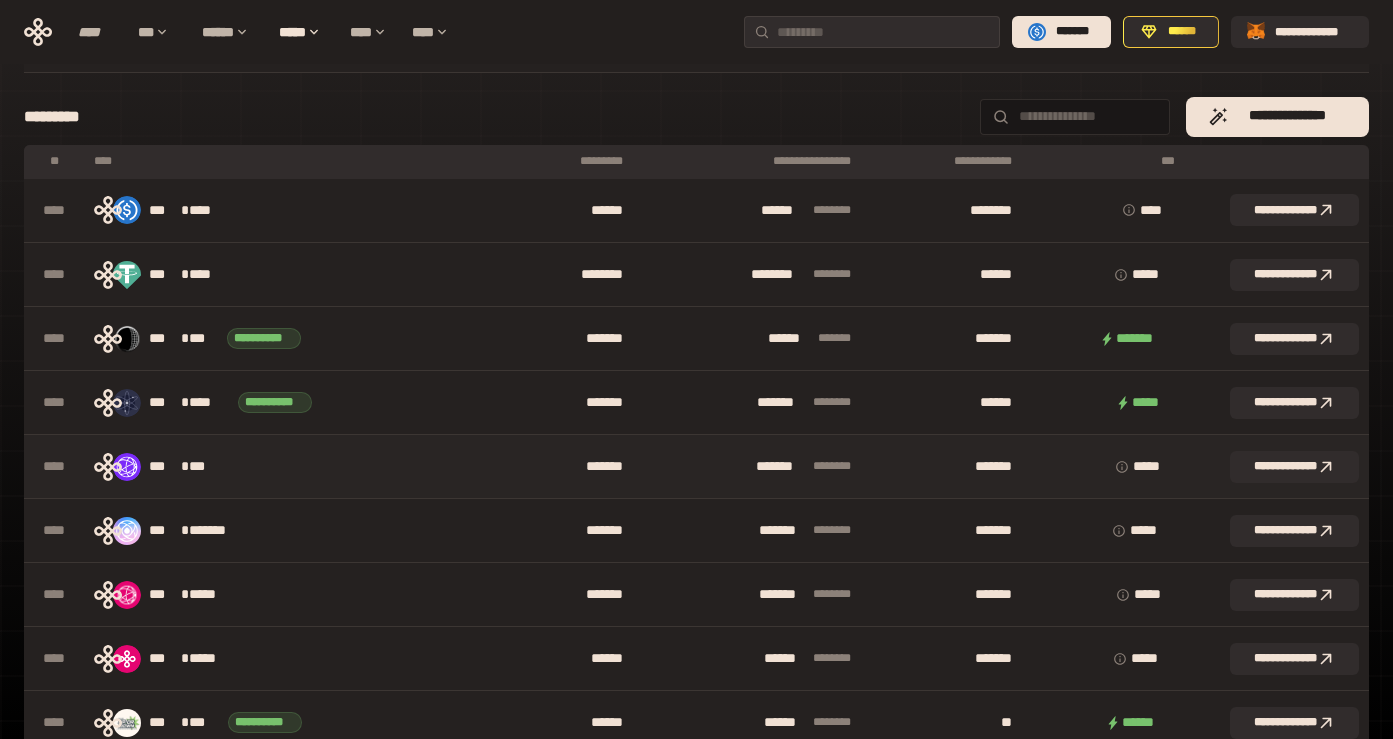 scroll, scrollTop: 164, scrollLeft: 0, axis: vertical 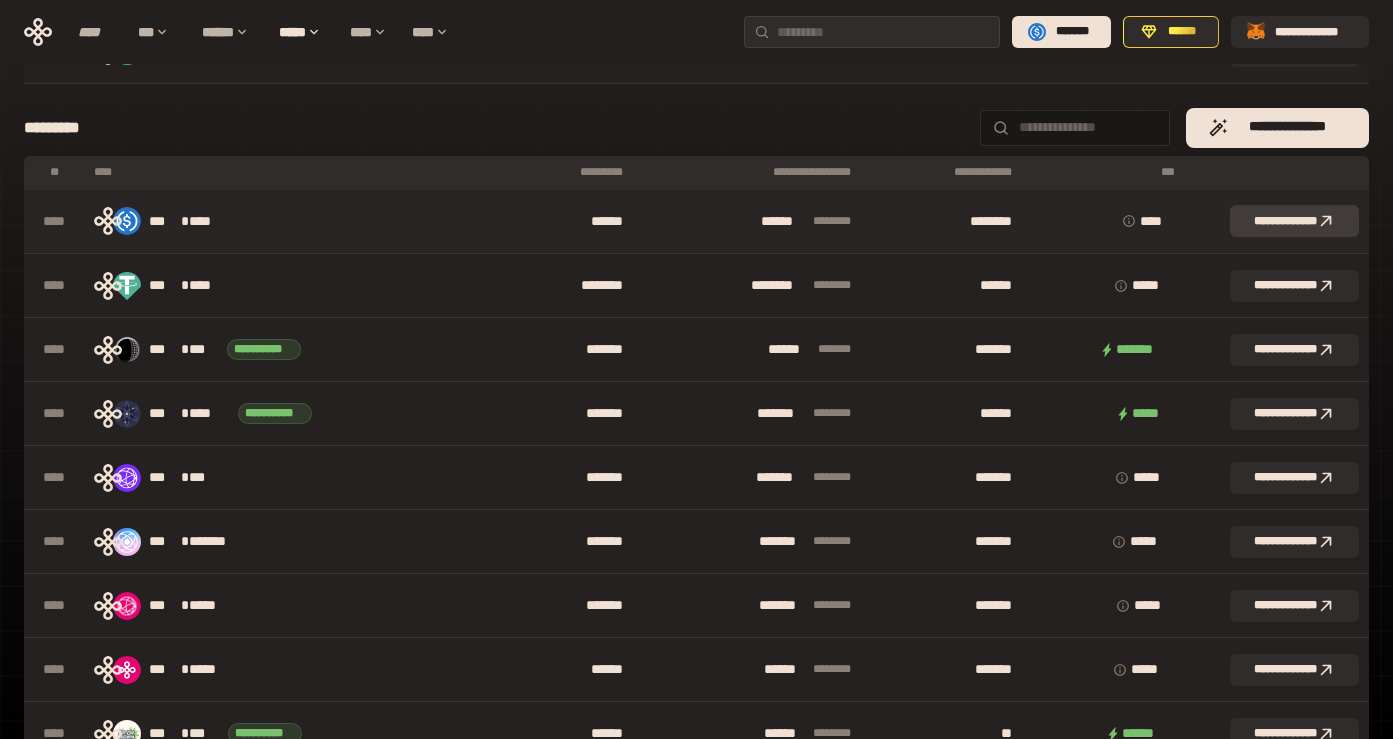 click on "**********" at bounding box center (1294, 221) 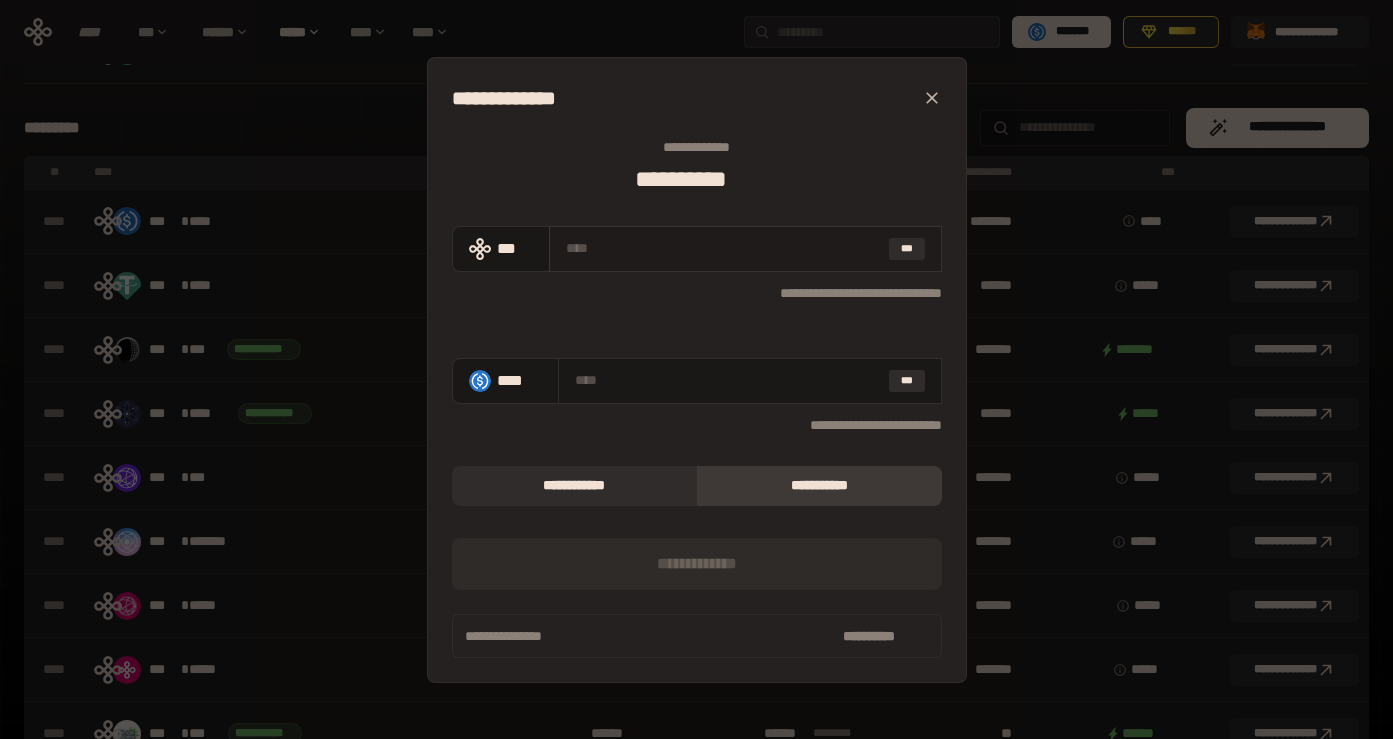 click at bounding box center [723, 248] 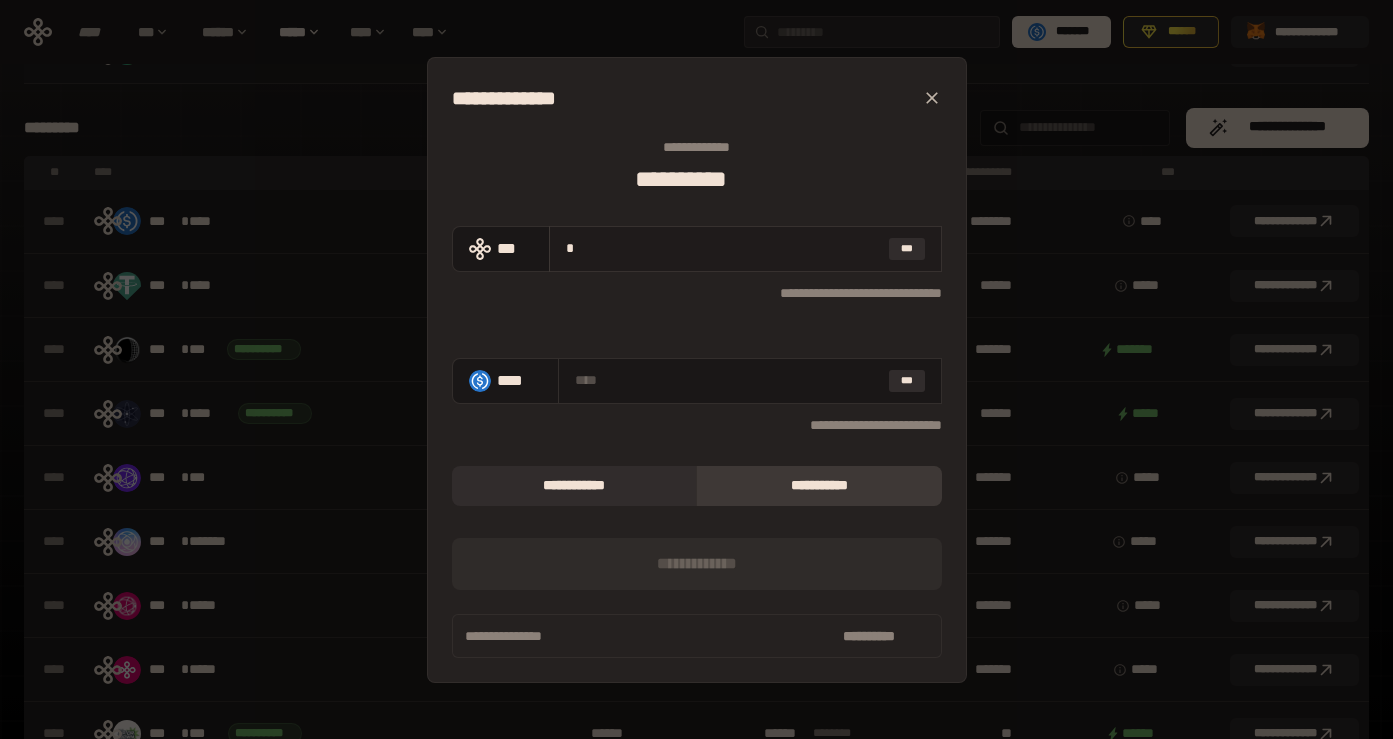 type on "**********" 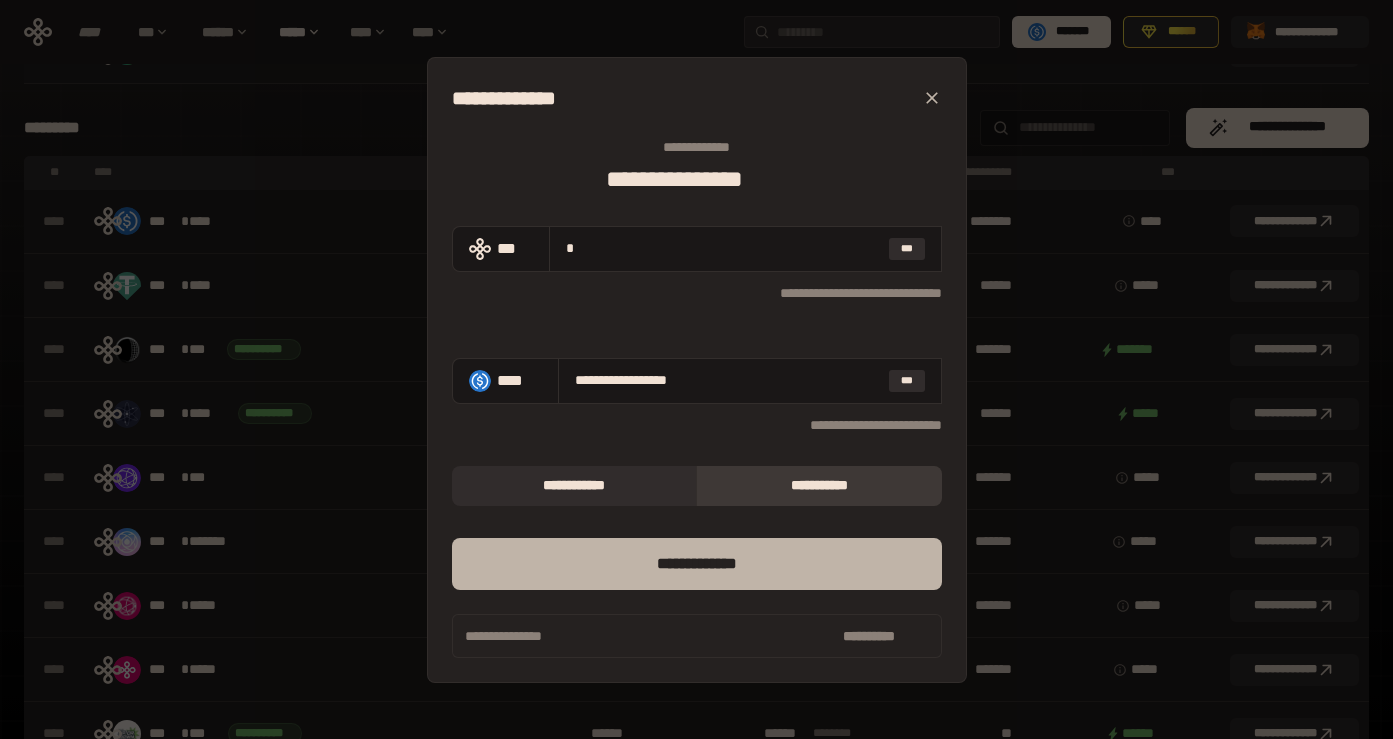 type on "*" 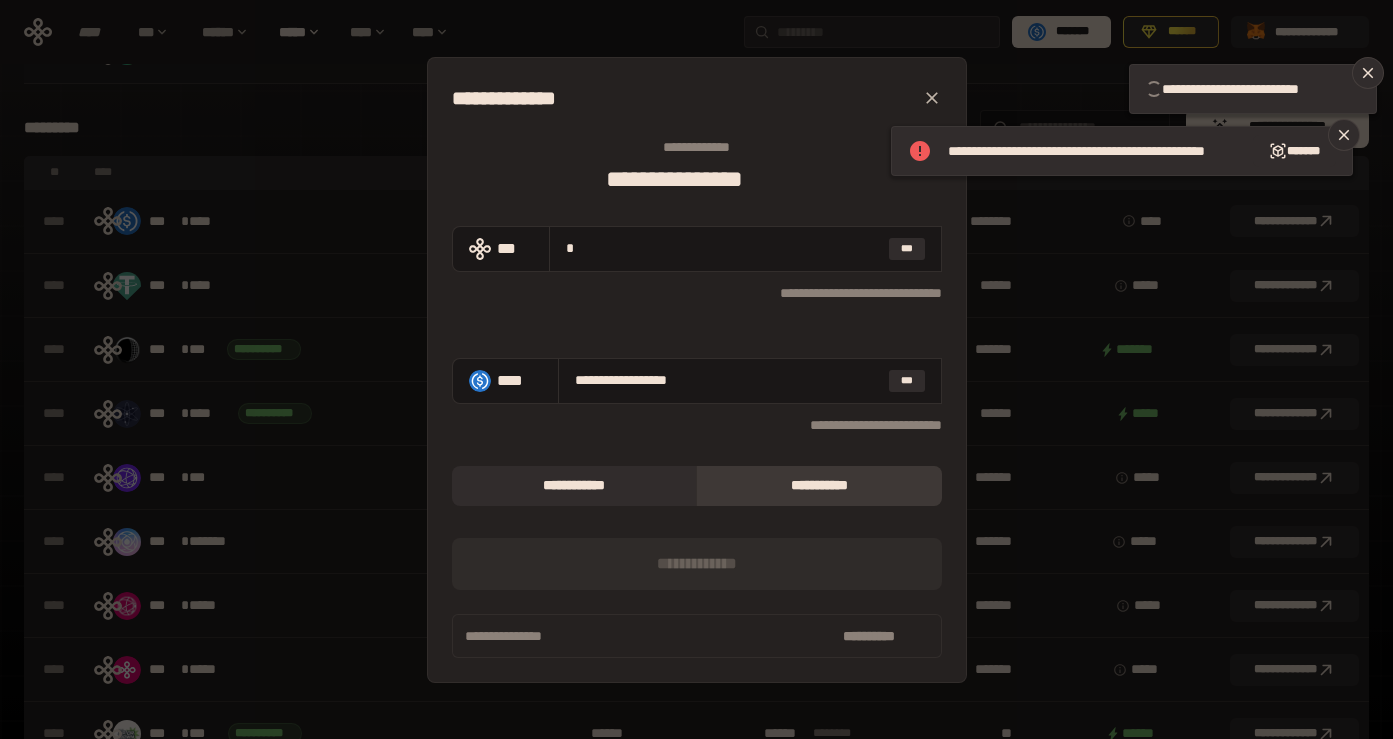 type 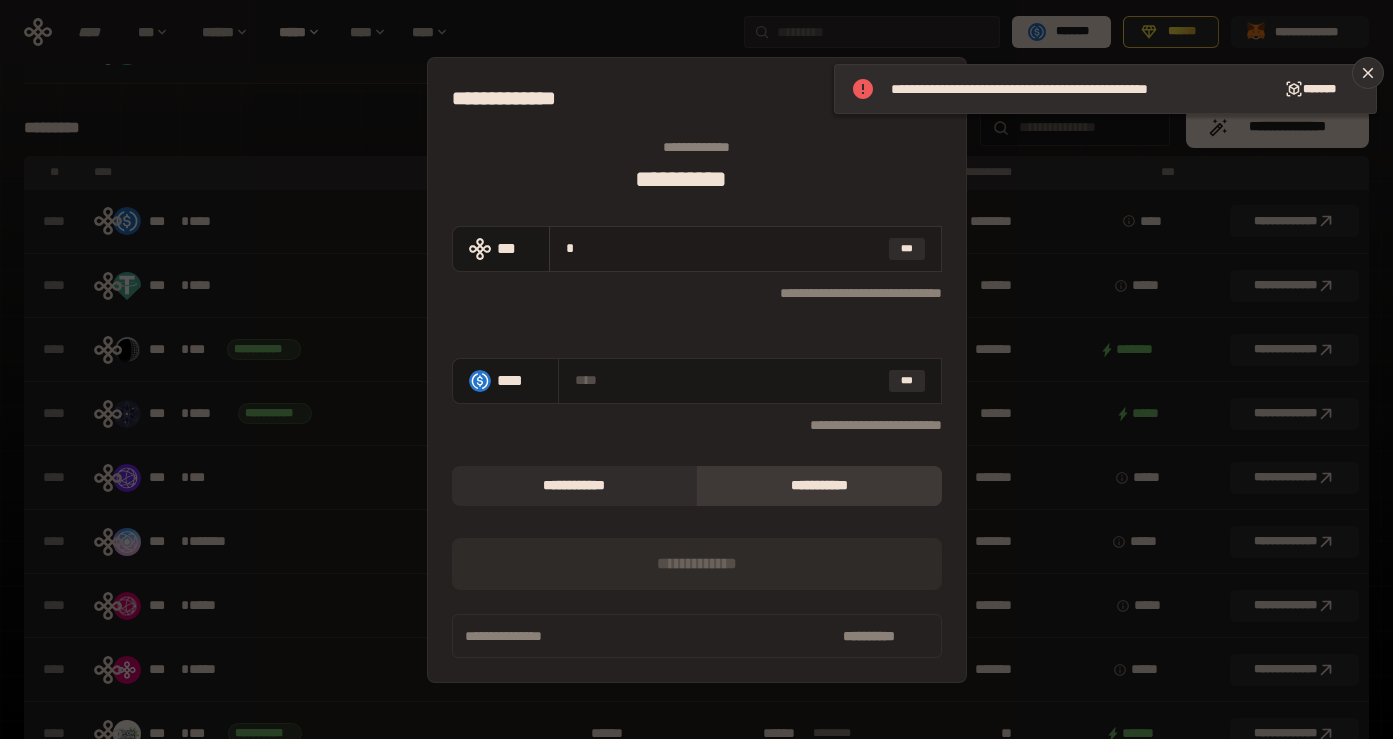 click on "*" at bounding box center [723, 248] 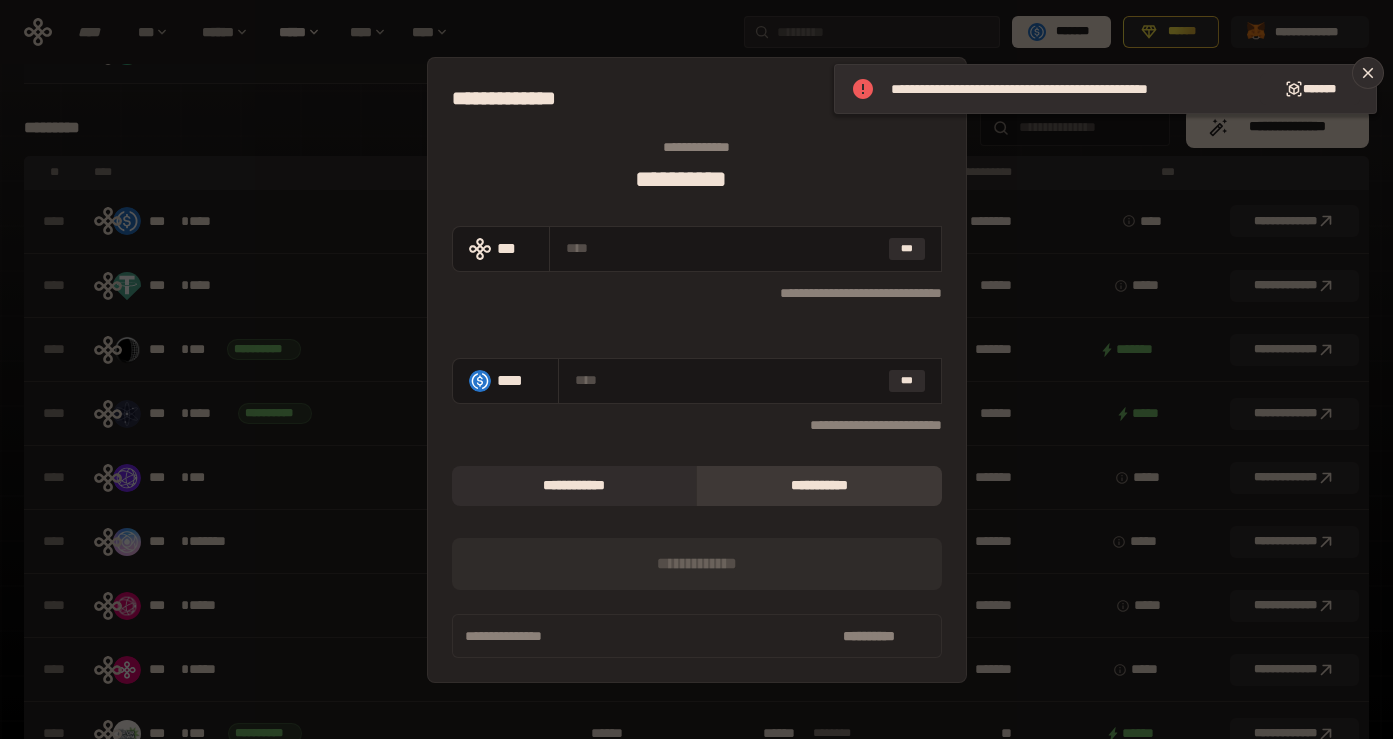type on "*" 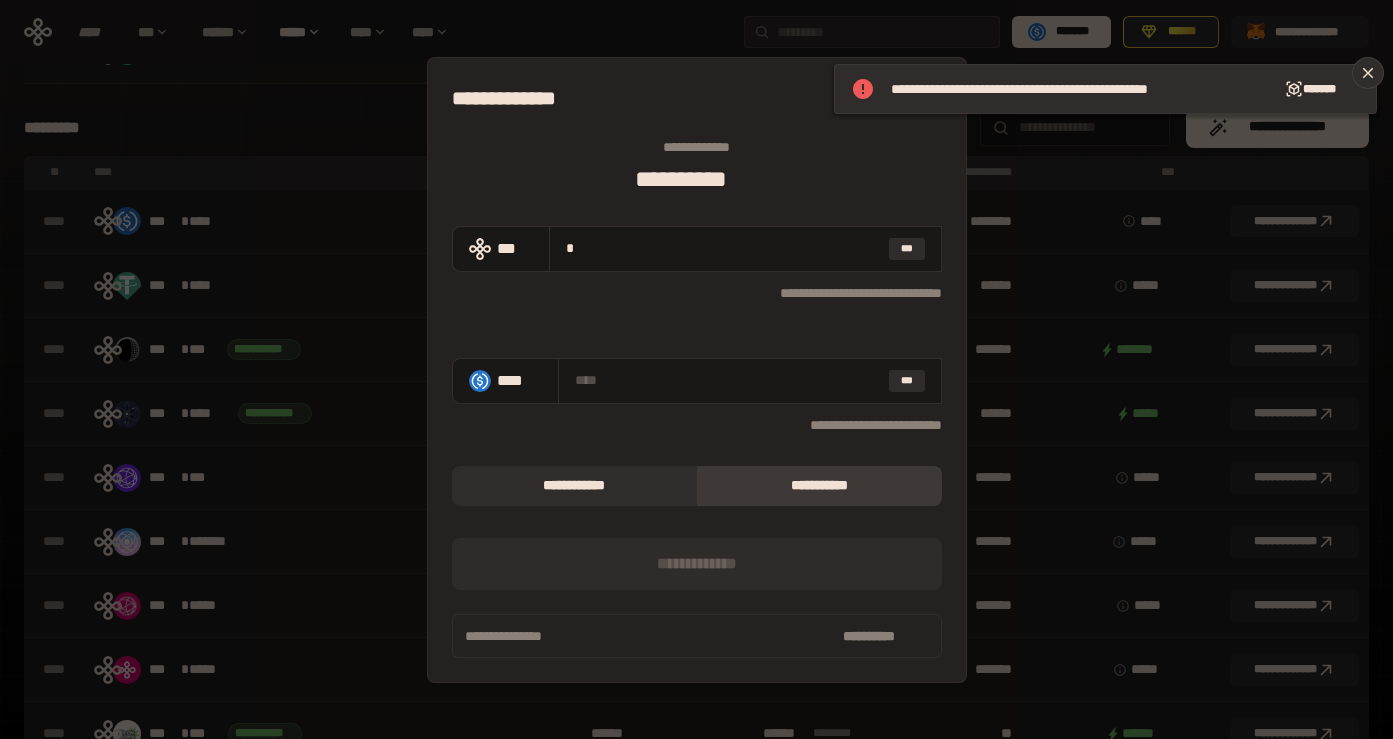 type on "**********" 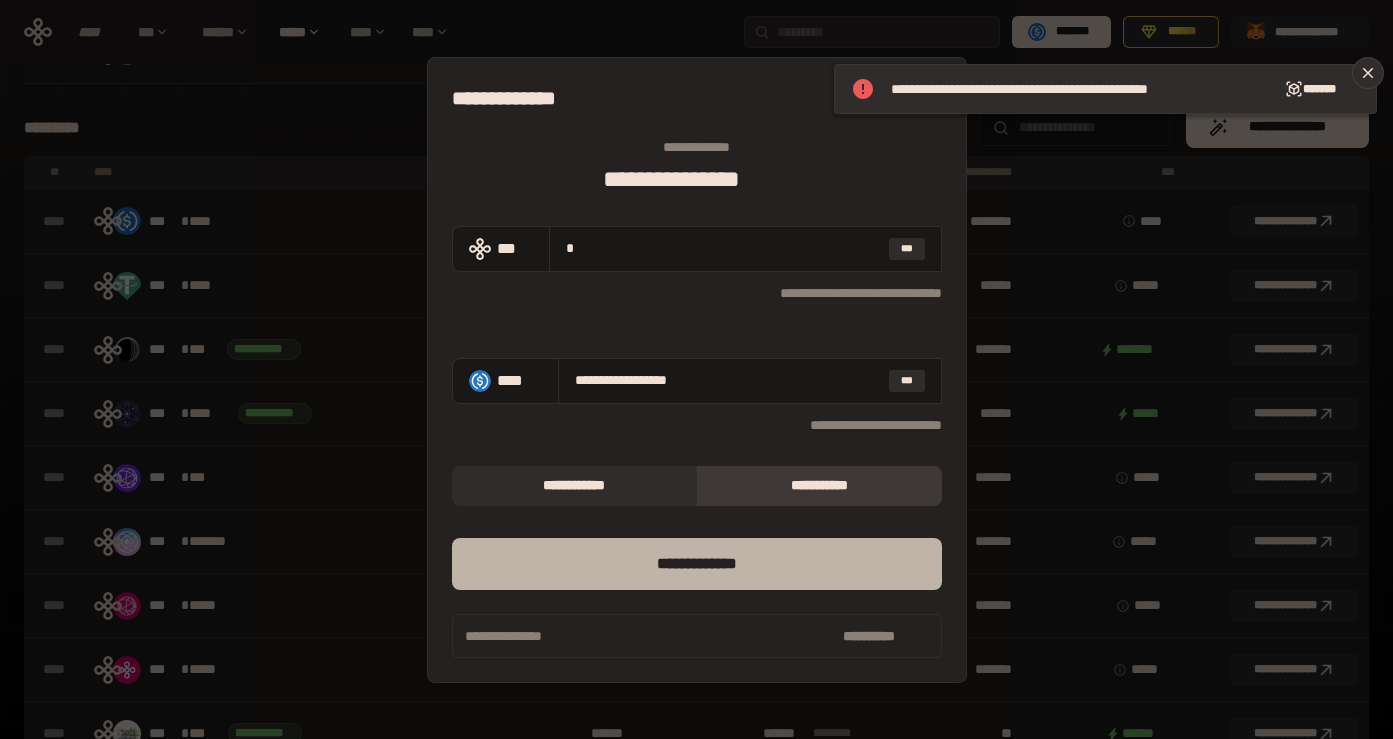 type on "*" 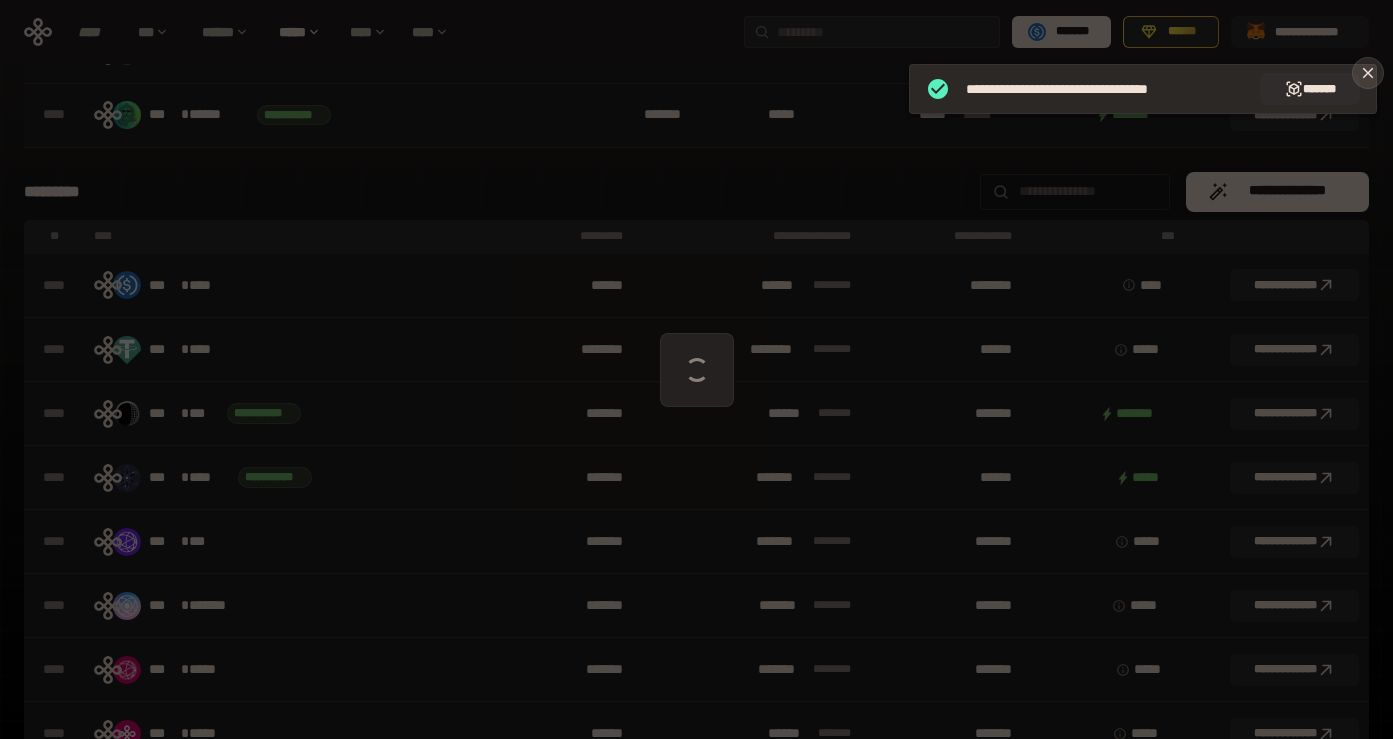 click 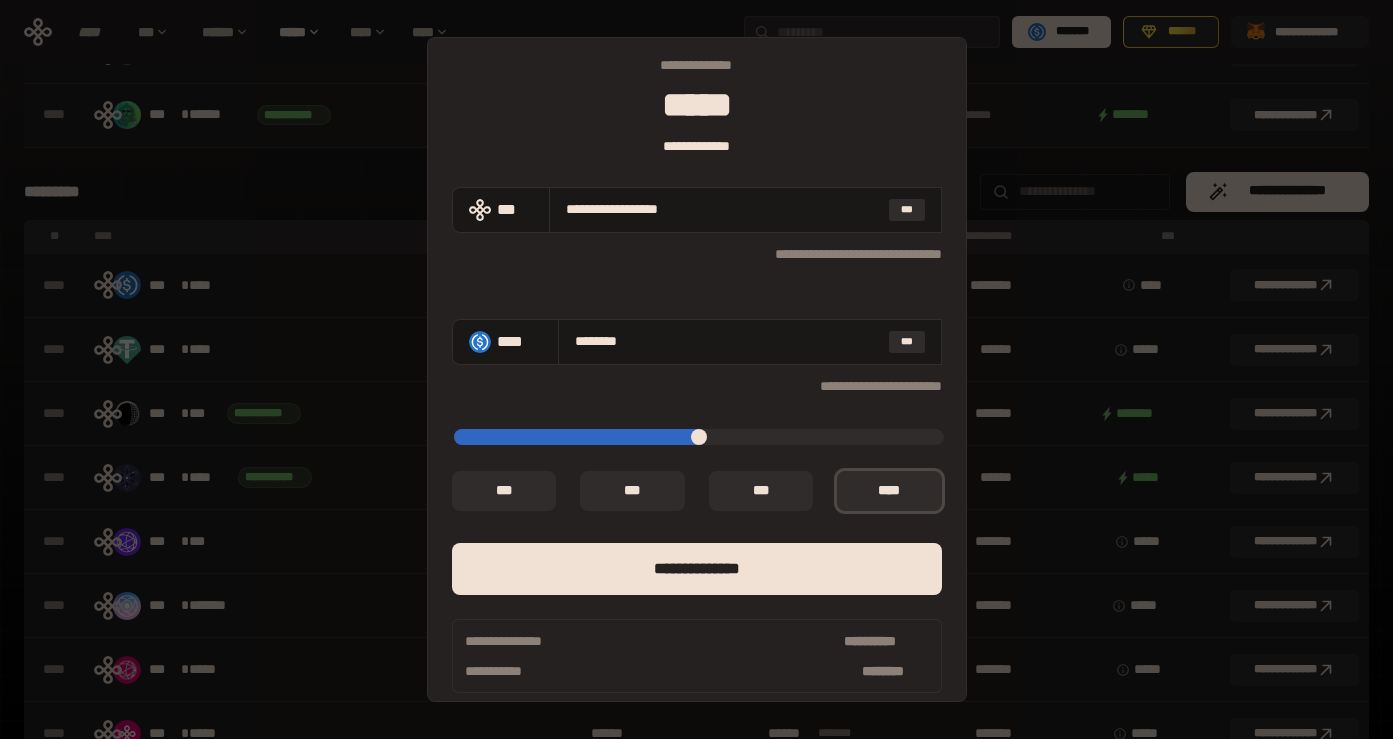 scroll, scrollTop: 78, scrollLeft: 0, axis: vertical 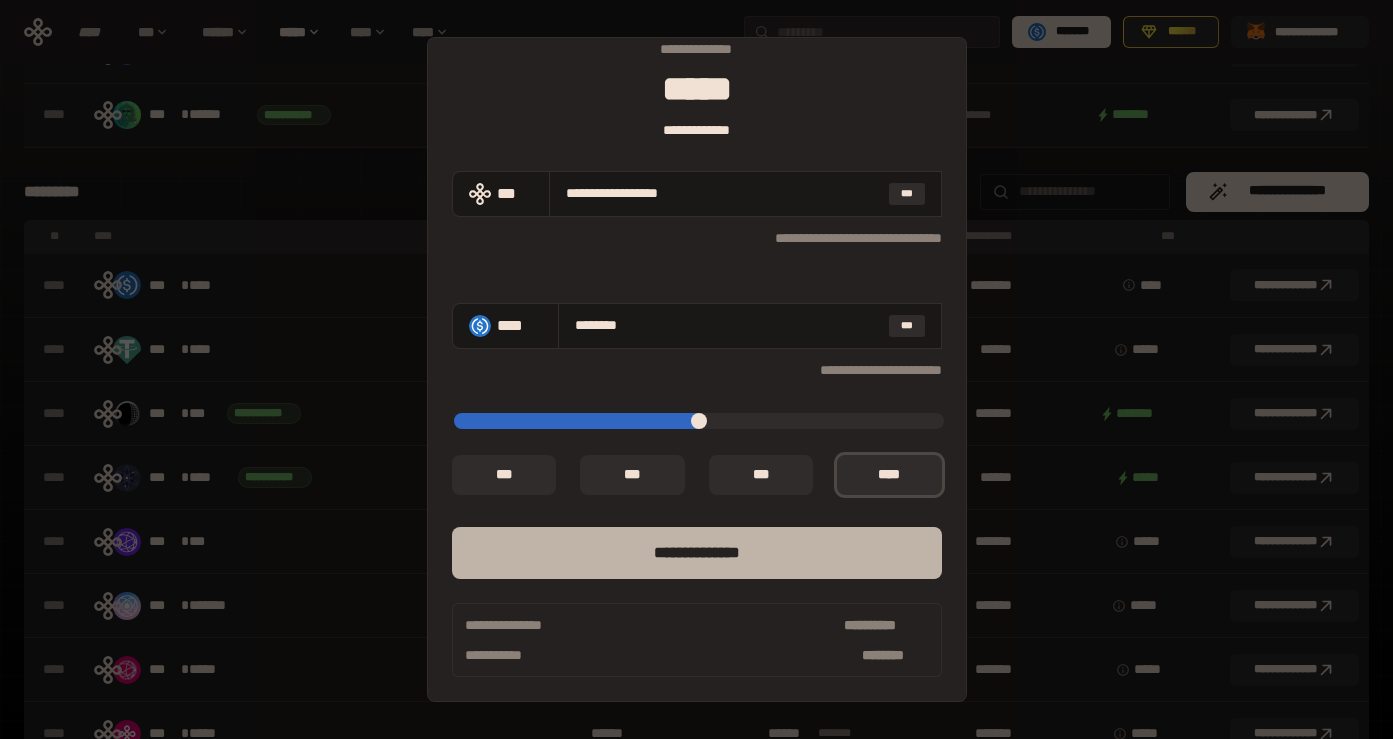 click on "**** *********" at bounding box center (697, 553) 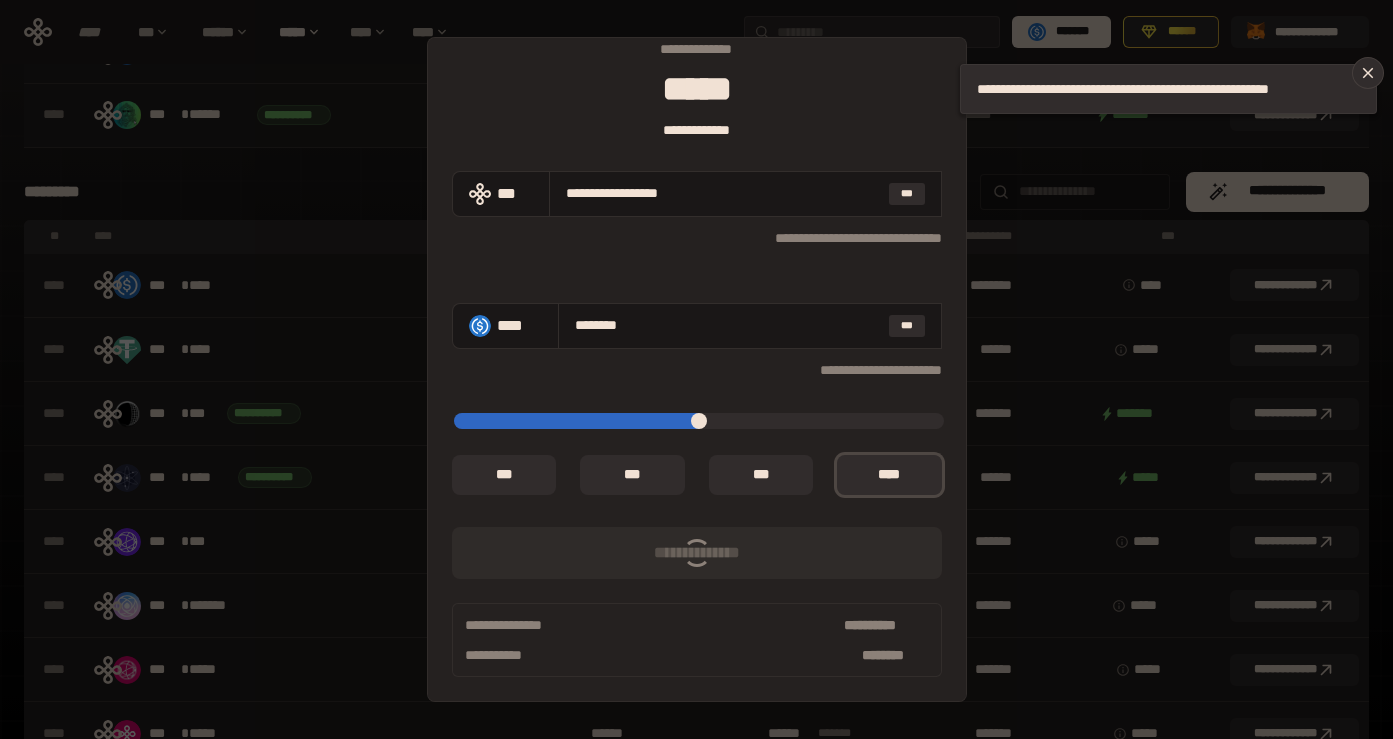 type on "*" 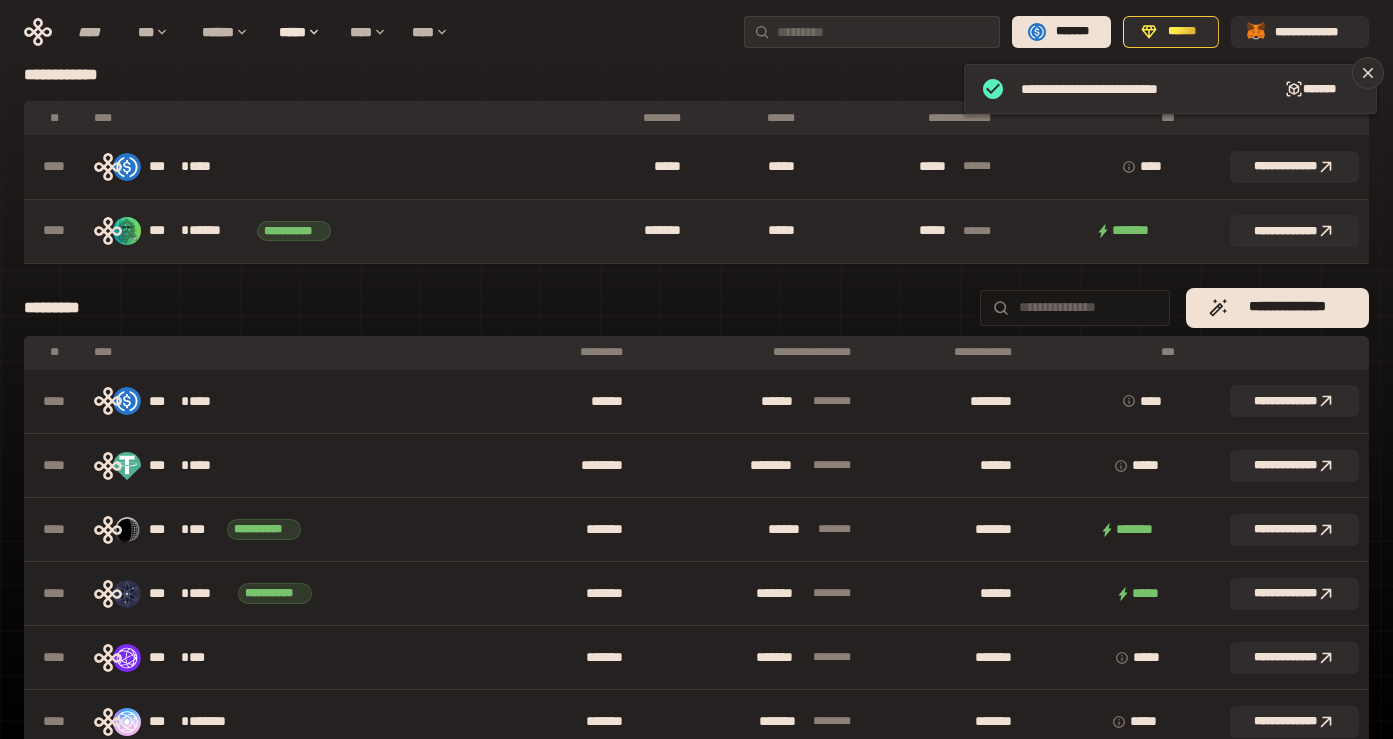scroll, scrollTop: 0, scrollLeft: 0, axis: both 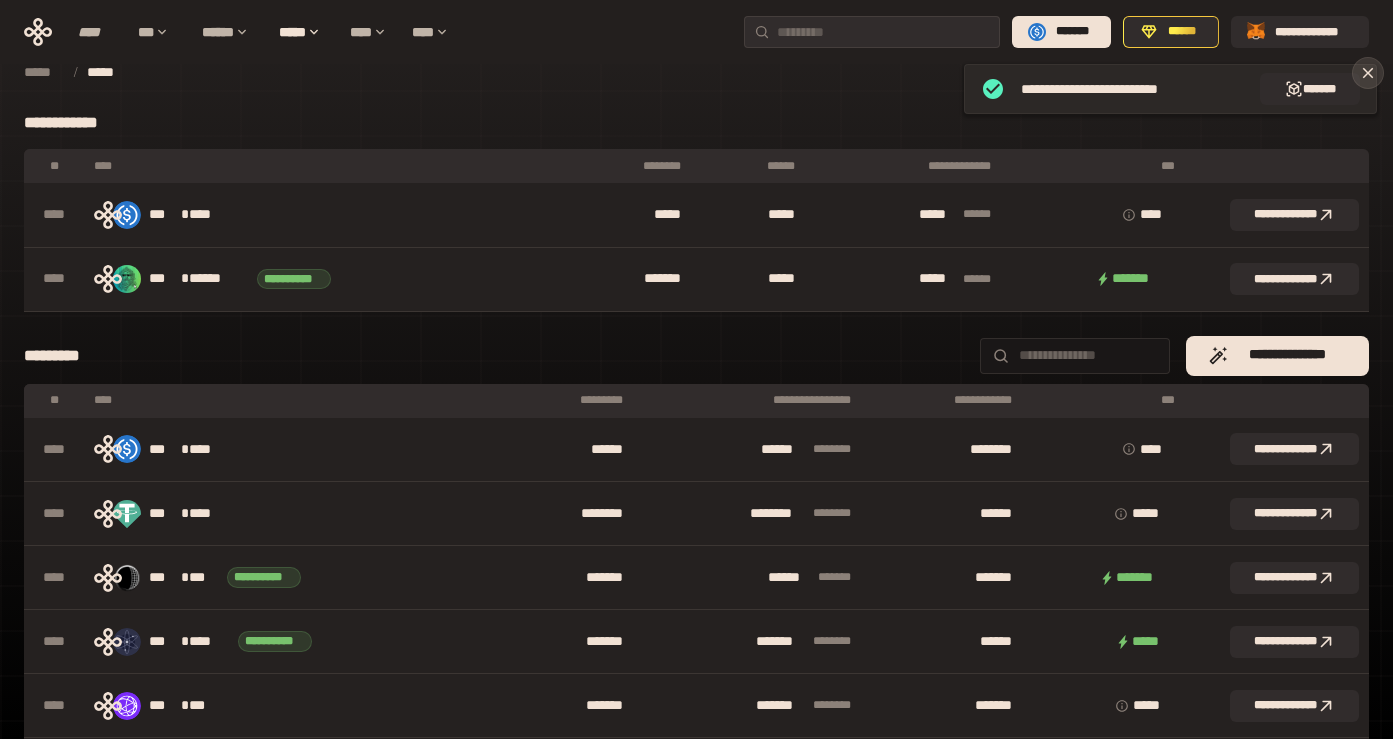 click 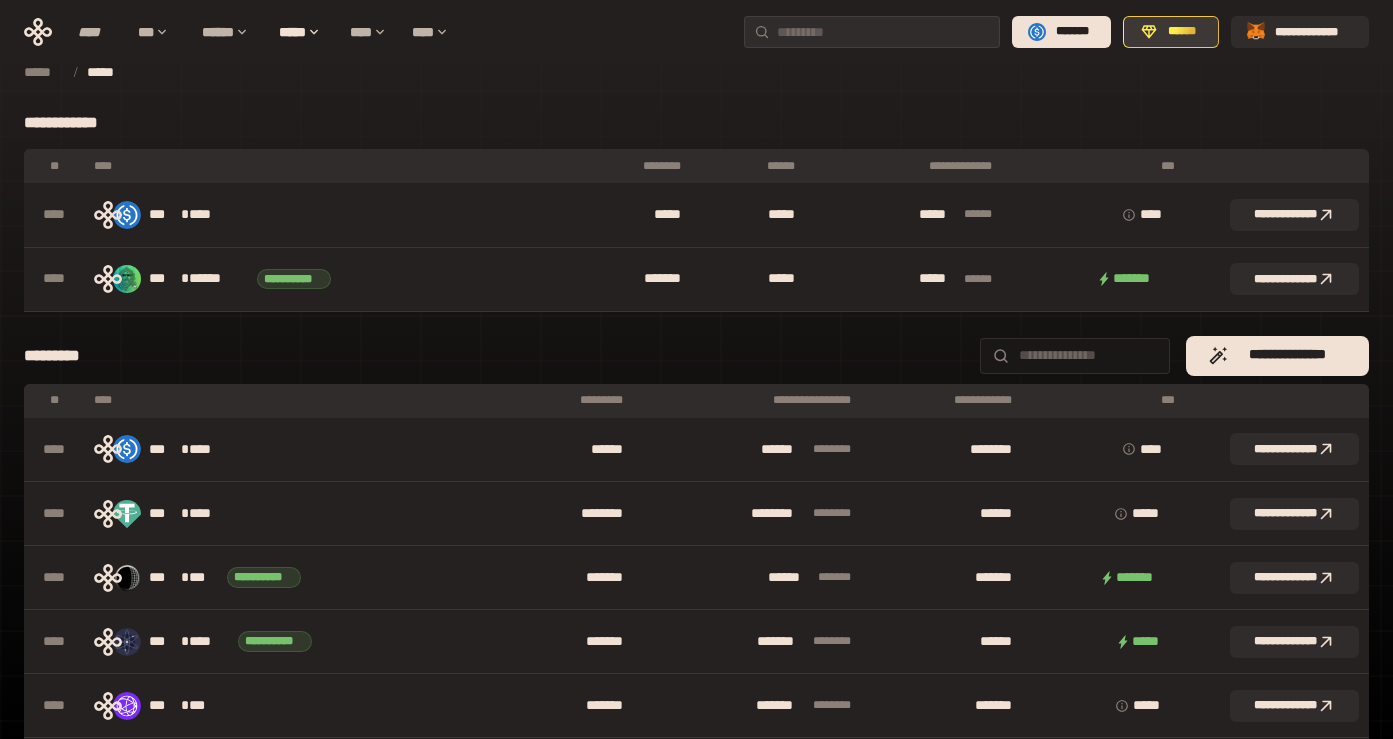 click on "******" at bounding box center (1182, 32) 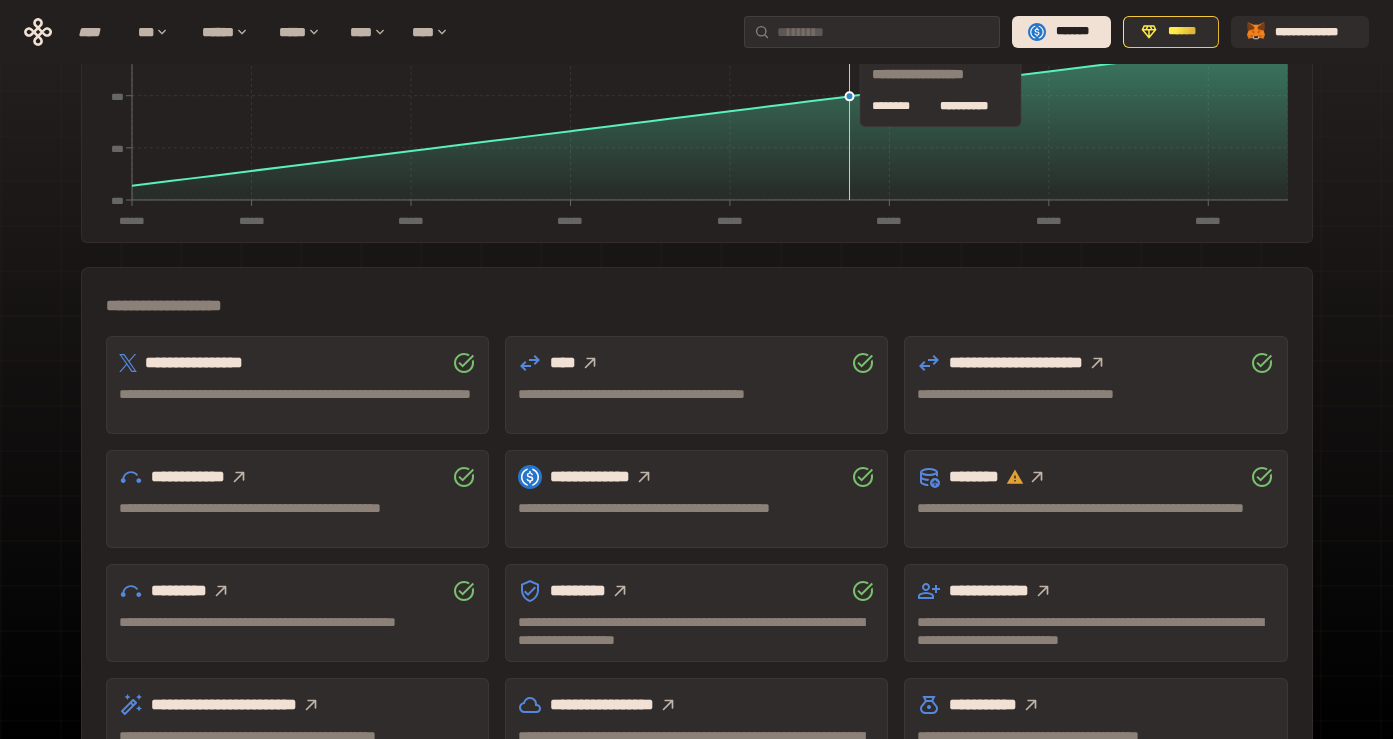 scroll, scrollTop: 327, scrollLeft: 0, axis: vertical 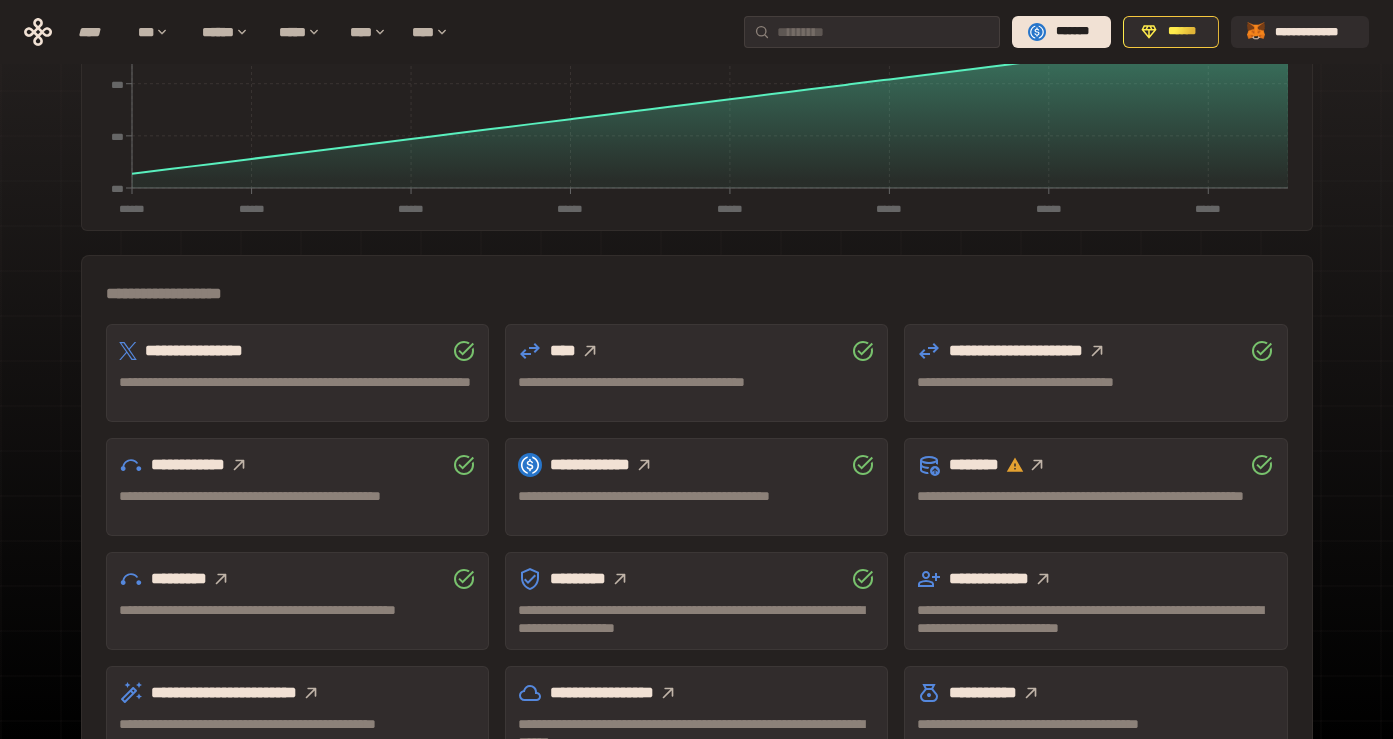 click 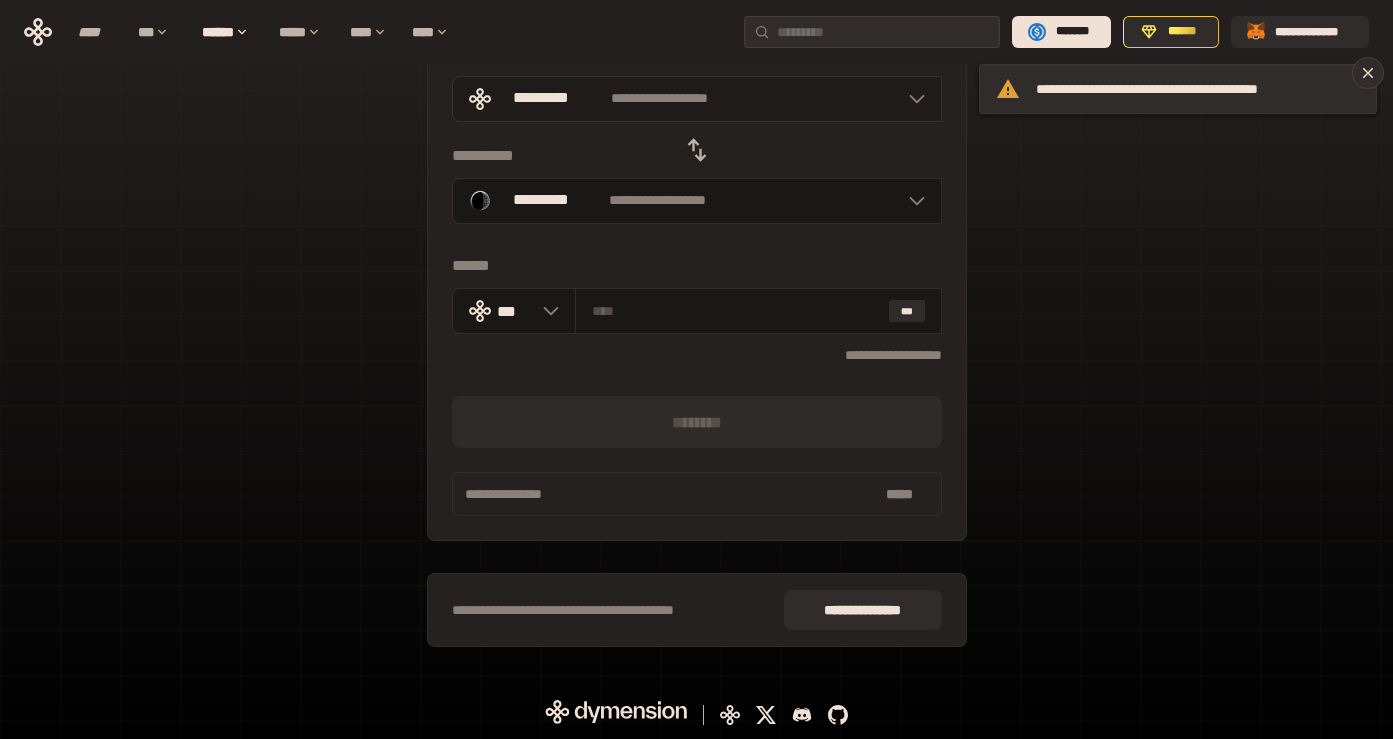 click on "**********" at bounding box center [659, 99] 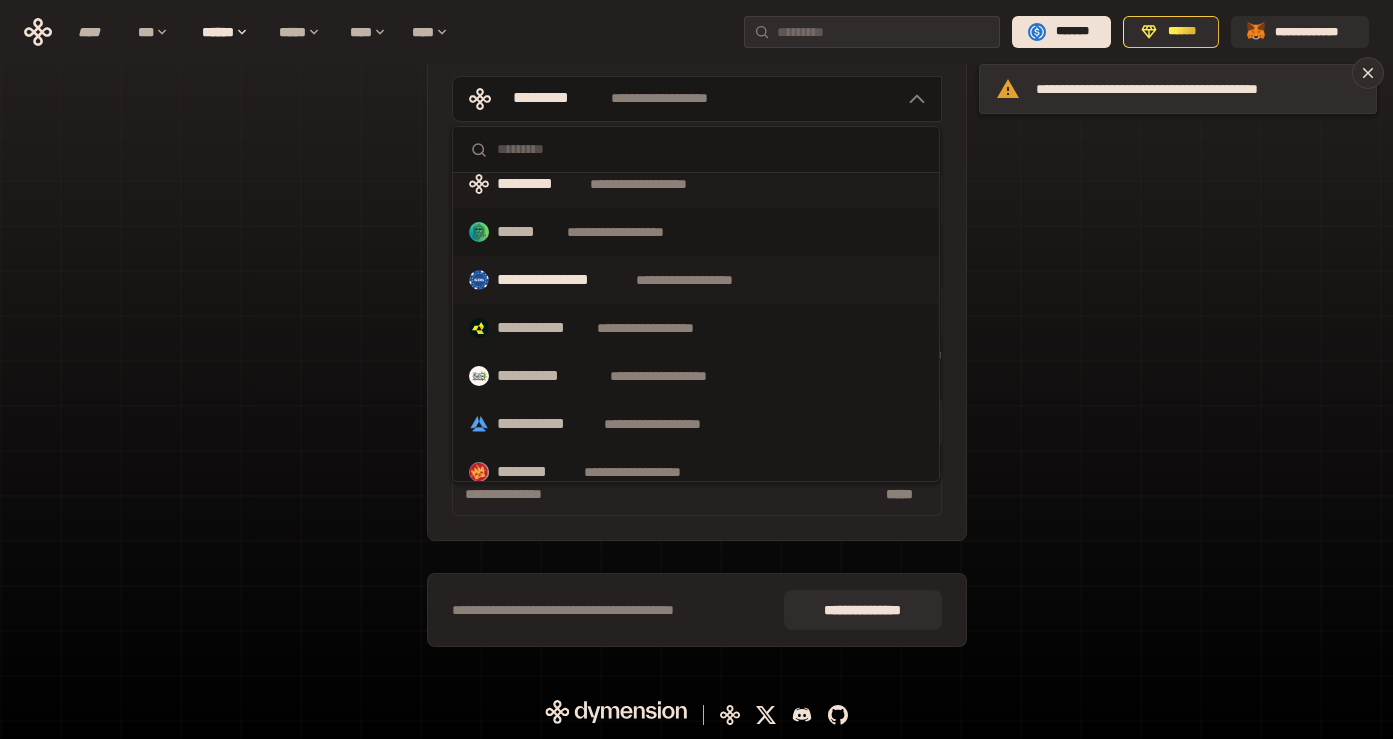 scroll, scrollTop: 14, scrollLeft: 0, axis: vertical 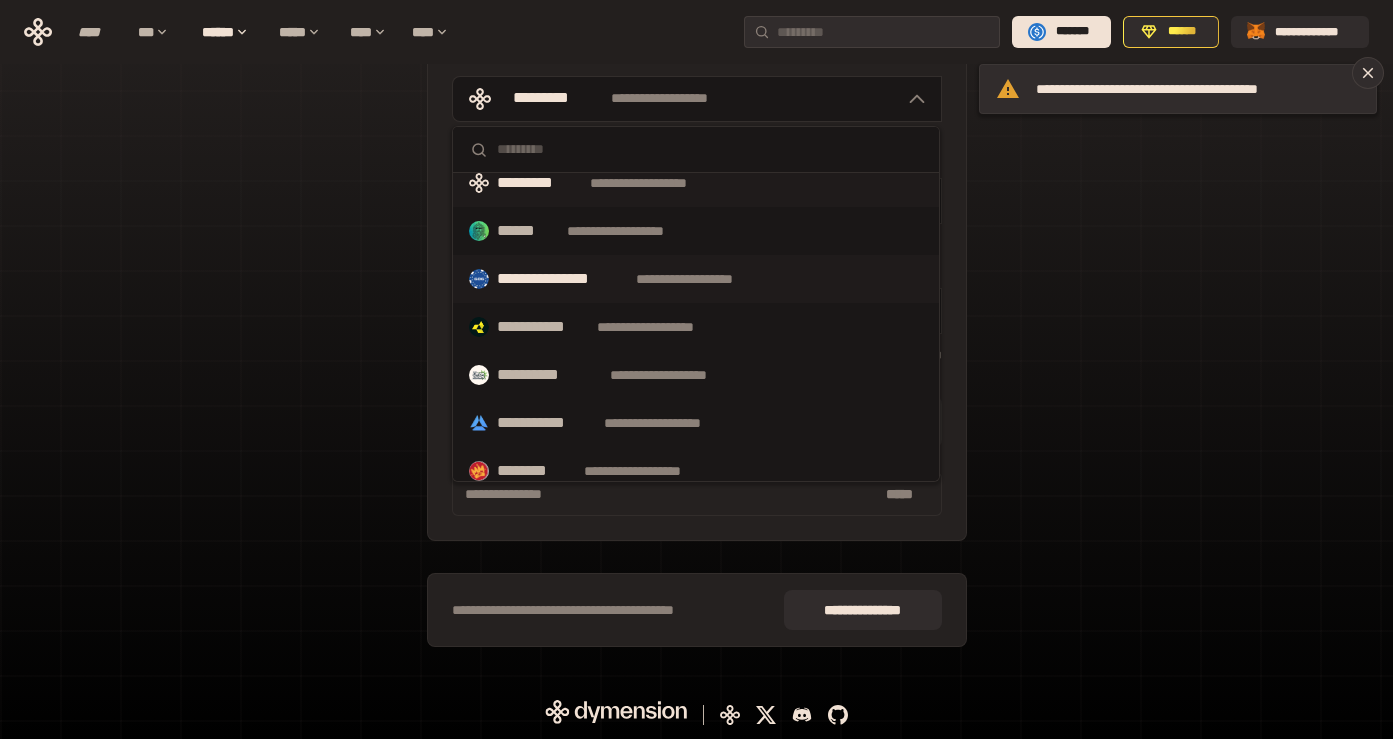 click on "**********" at bounding box center (562, 279) 